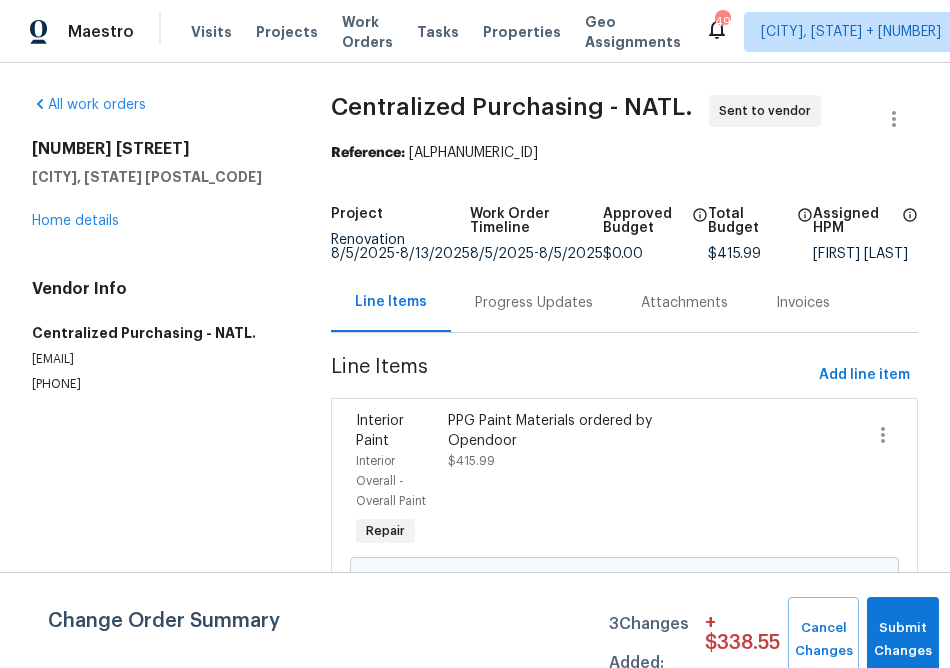 scroll, scrollTop: 0, scrollLeft: 0, axis: both 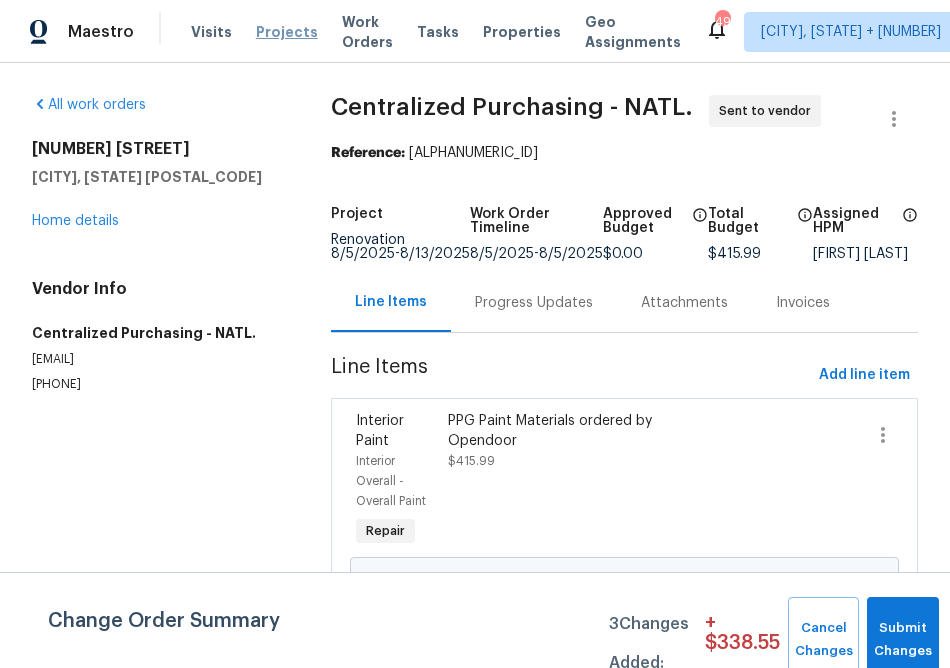 click on "Projects" at bounding box center [287, 32] 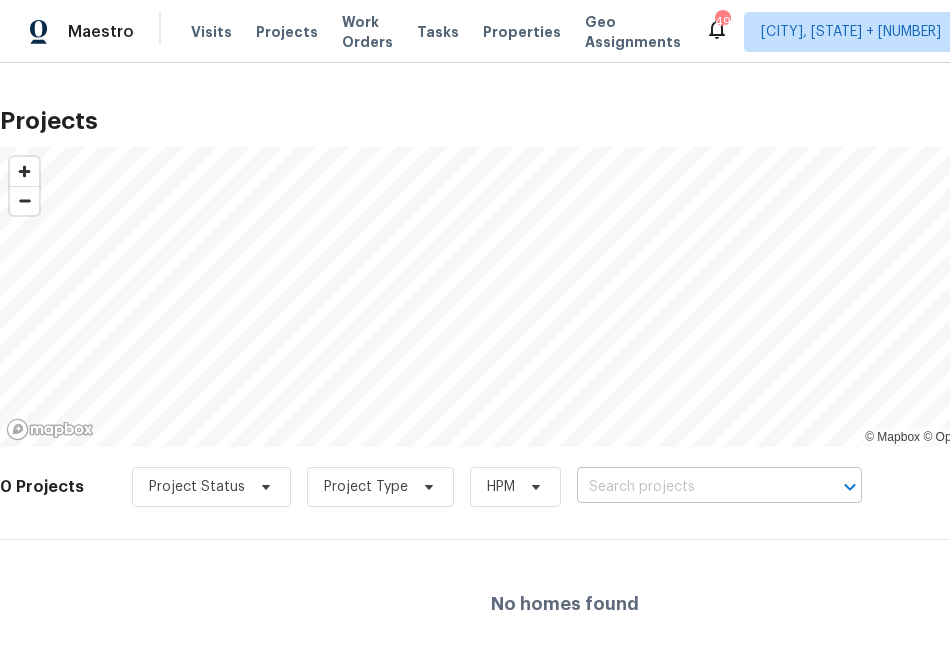 click at bounding box center (691, 487) 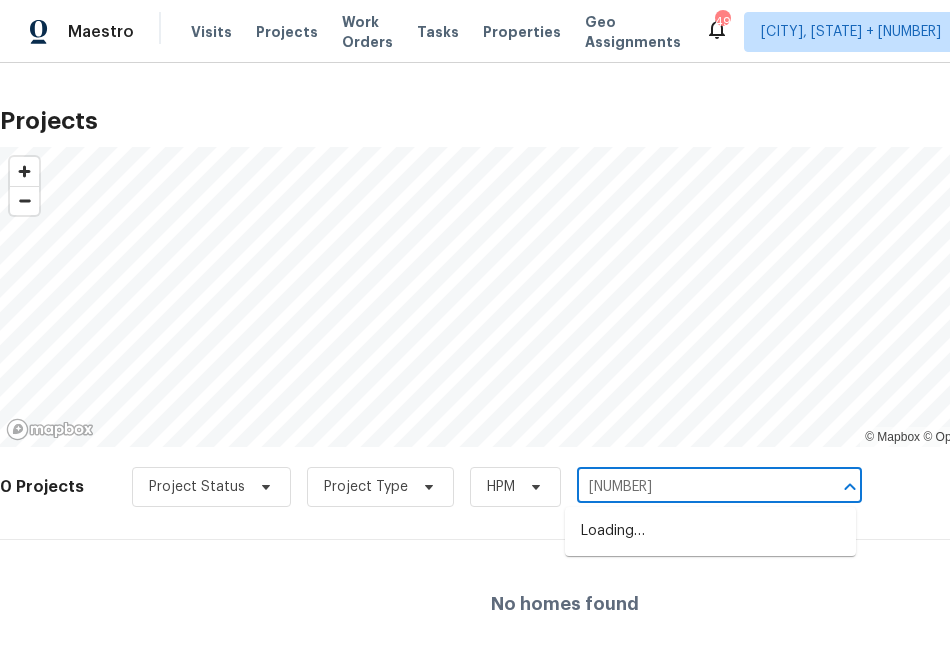 type on "2376" 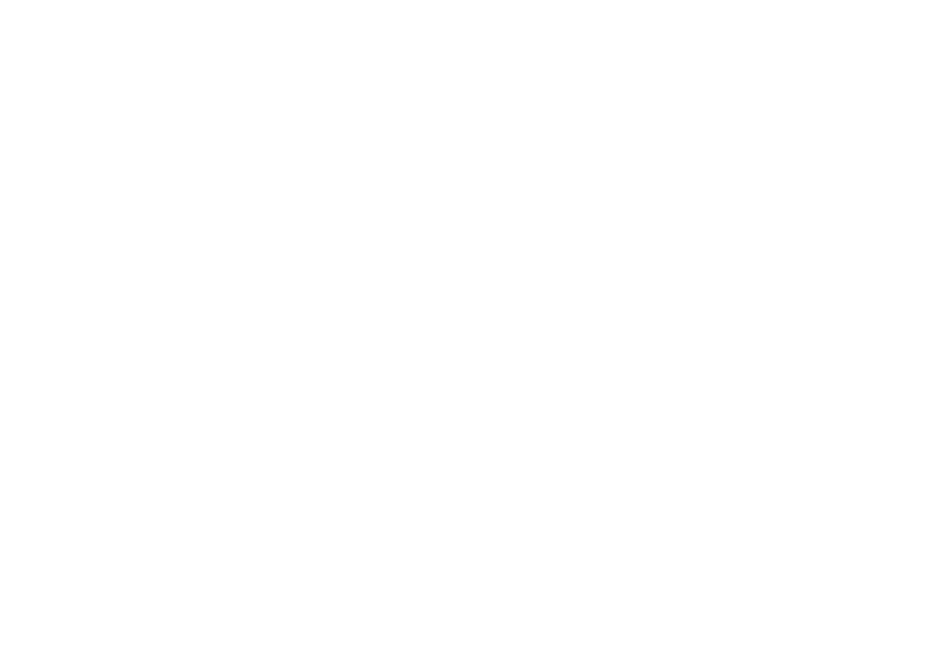 scroll, scrollTop: 0, scrollLeft: 0, axis: both 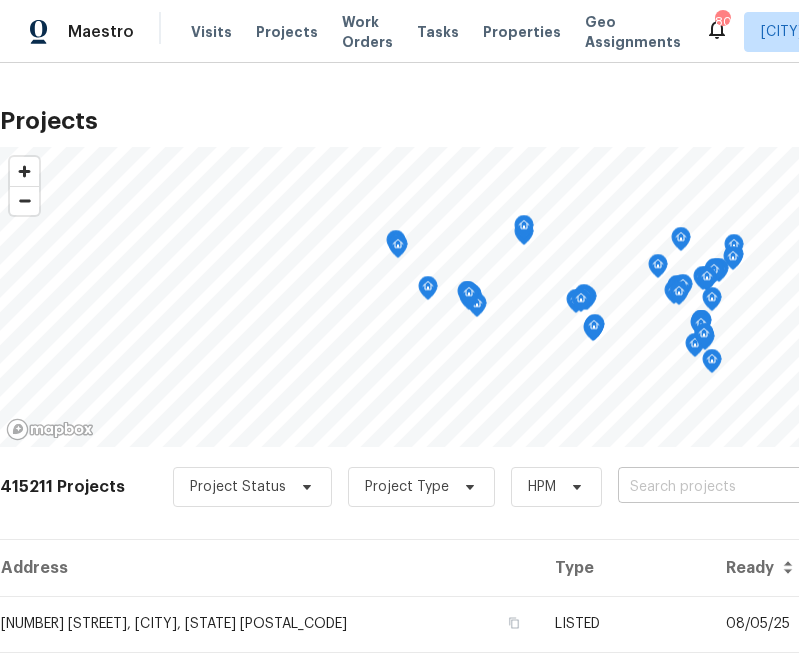 click at bounding box center [732, 487] 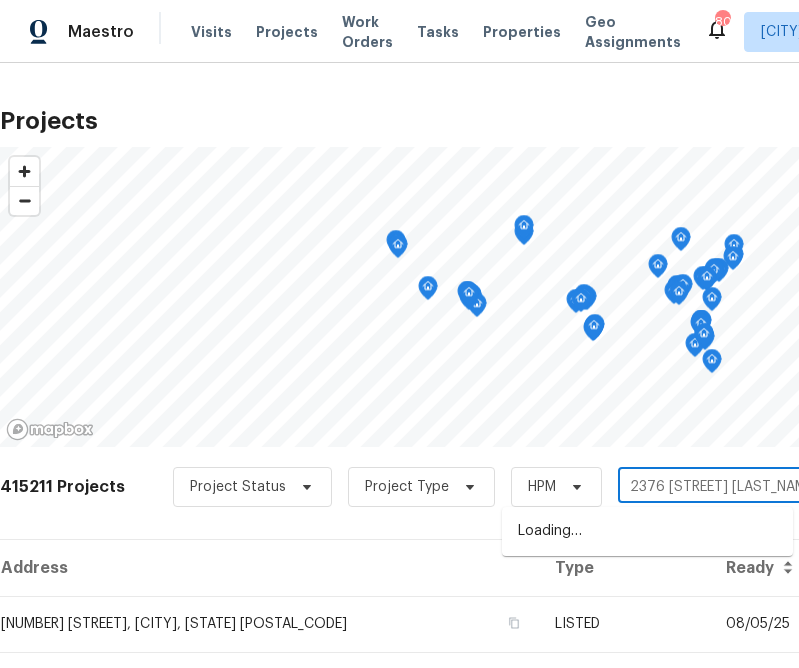 type on "2376 [STREET] [STREET]" 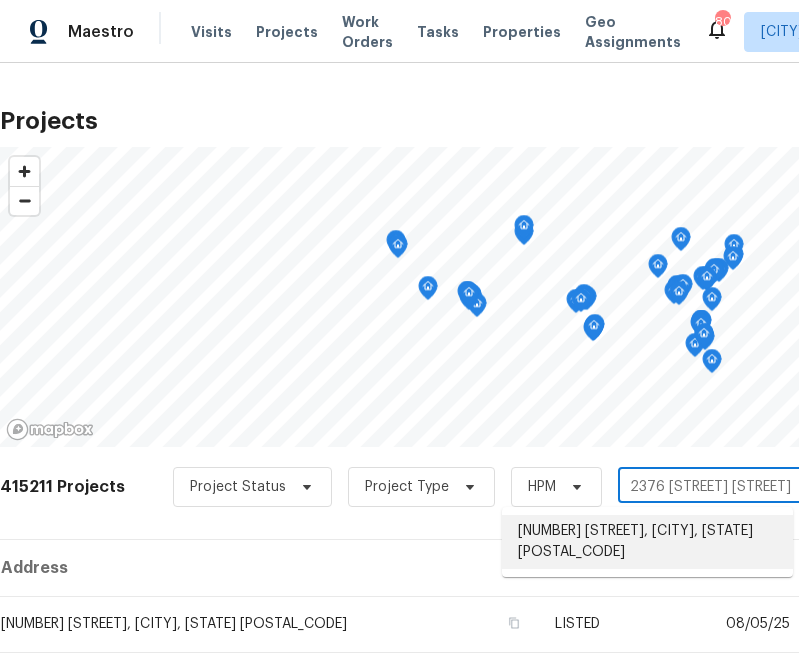 click on "[NUMBER] [STREET], [CITY], [STATE] [POSTAL_CODE]" at bounding box center [647, 542] 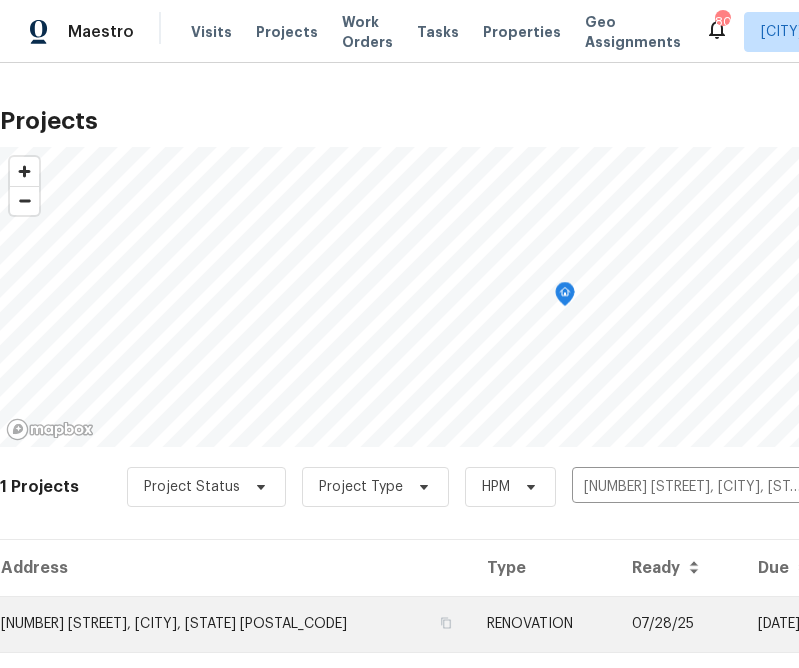 click on "[NUMBER] [STREET], [CITY], [STATE] [POSTAL_CODE]" at bounding box center [235, 624] 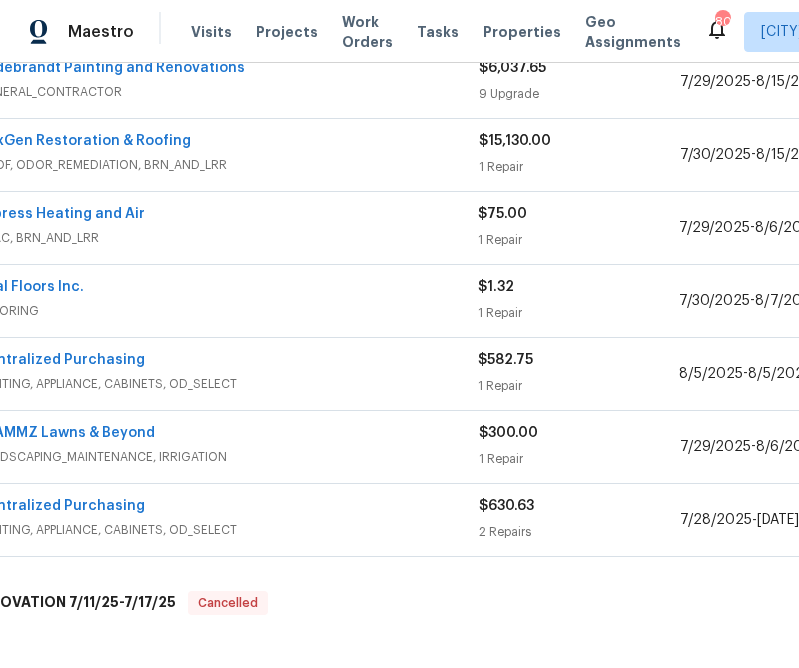 scroll, scrollTop: 494, scrollLeft: 0, axis: vertical 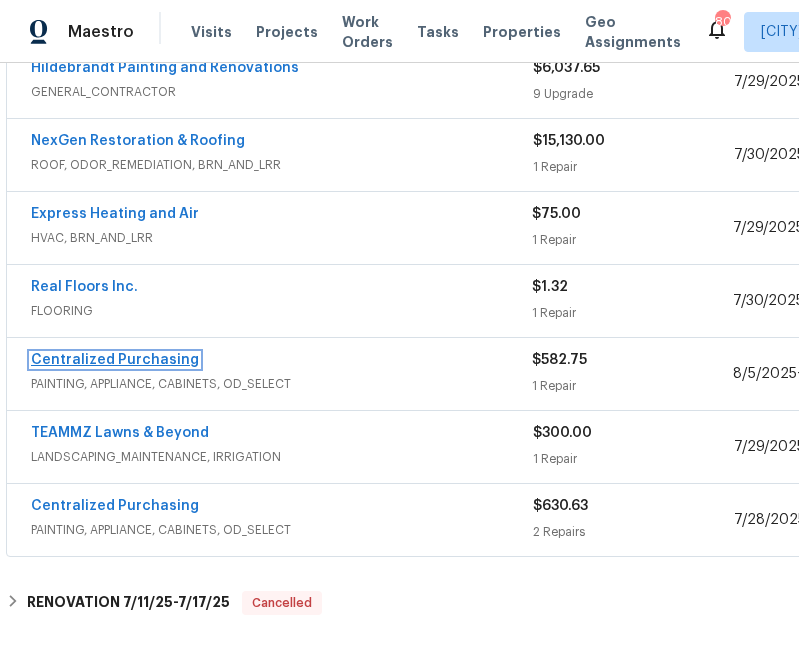 click on "Centralized Purchasing" at bounding box center (115, 360) 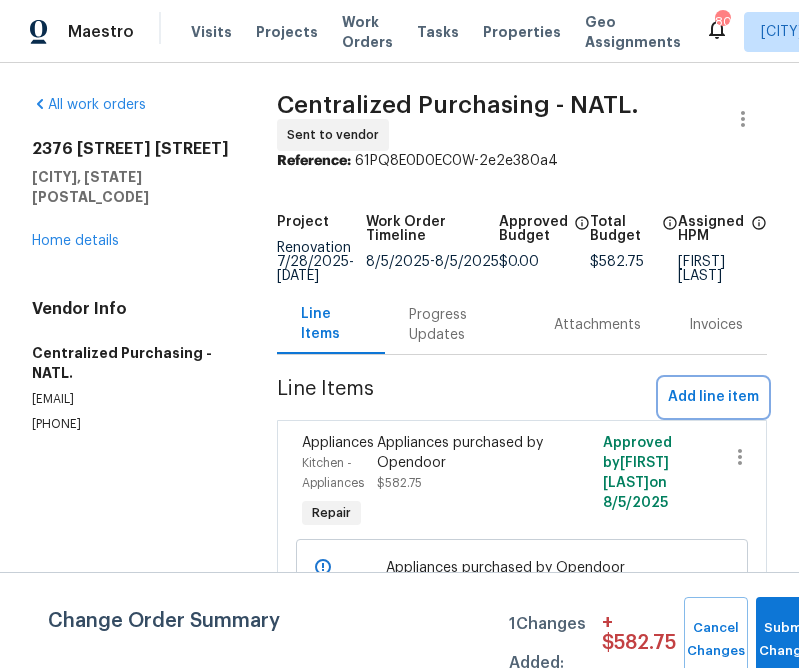 click on "Add line item" at bounding box center [713, 397] 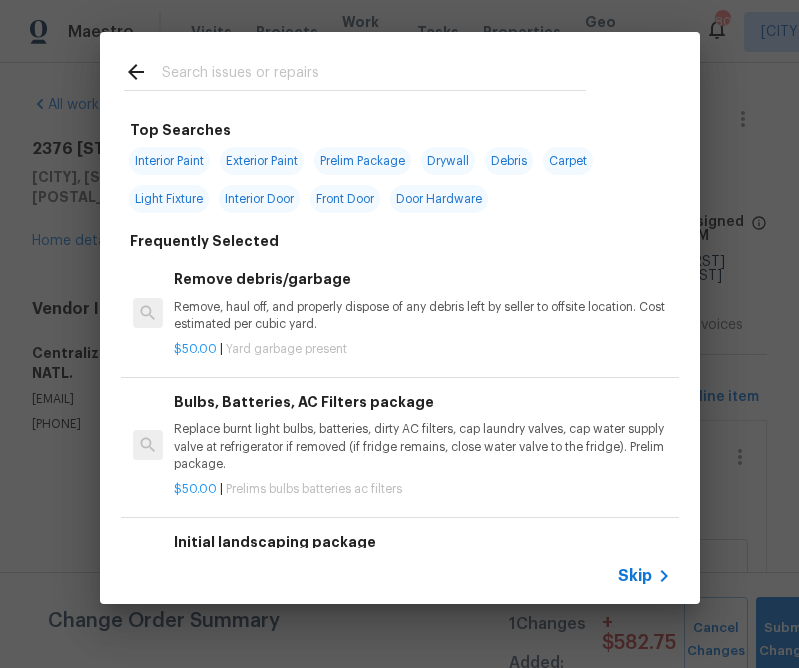click on "Initial landscaping package" at bounding box center (422, 542) 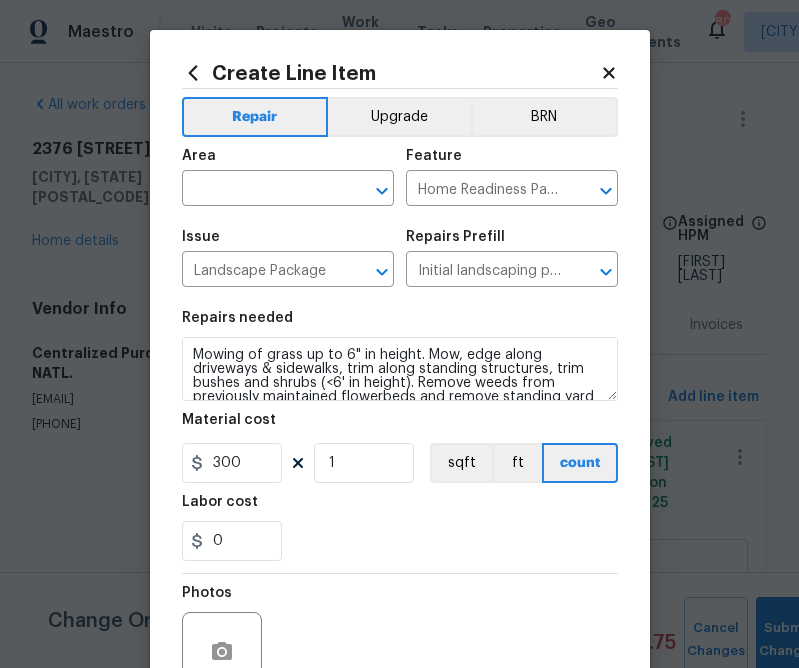 click 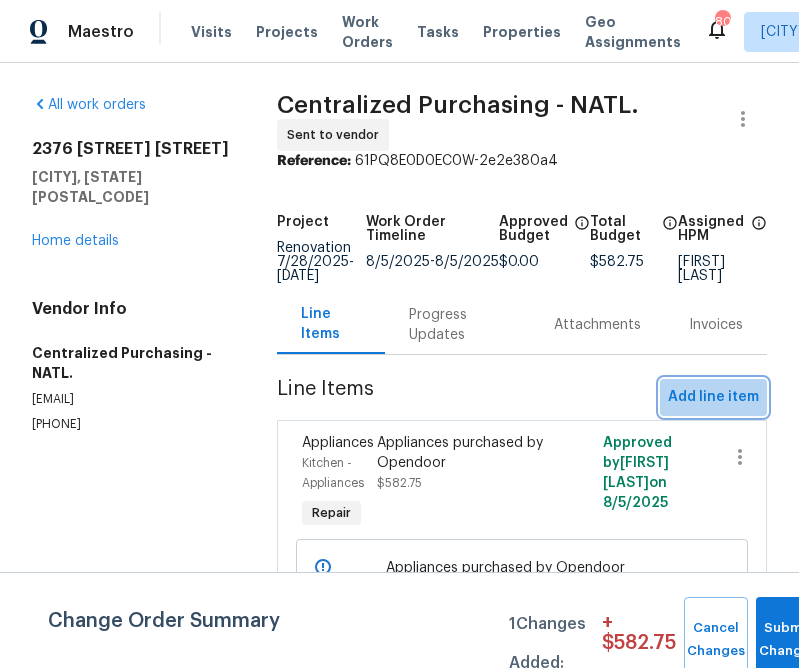 click on "Add line item" at bounding box center (713, 397) 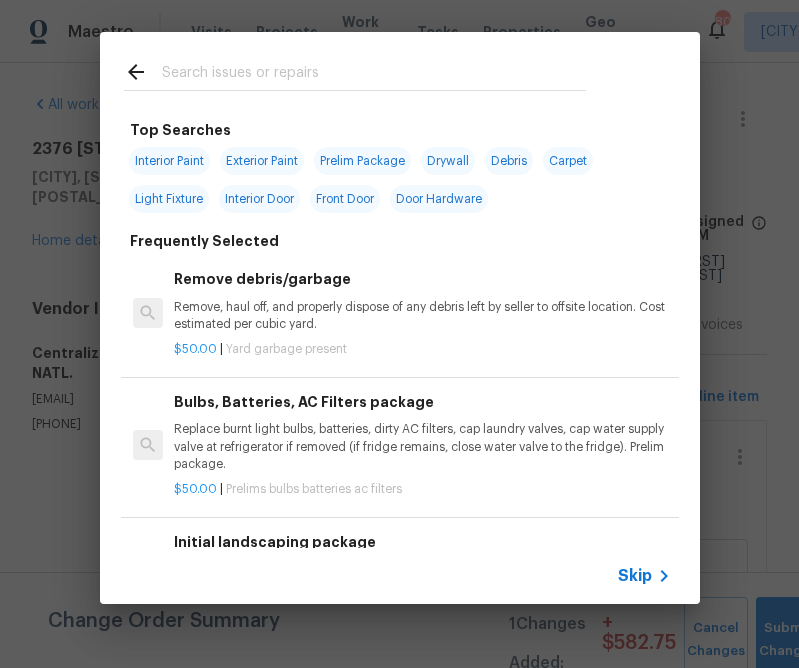 click on "Skip" at bounding box center (400, 576) 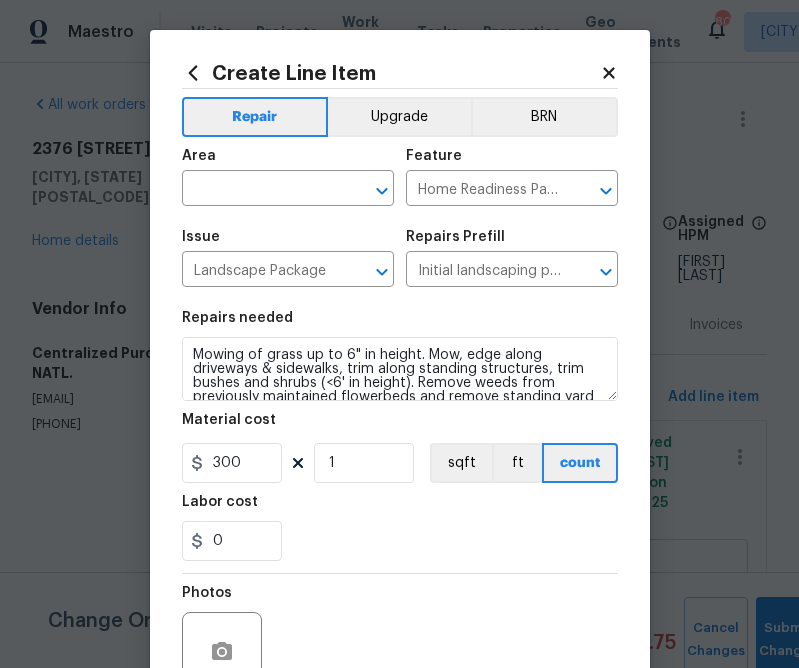 scroll, scrollTop: 194, scrollLeft: 0, axis: vertical 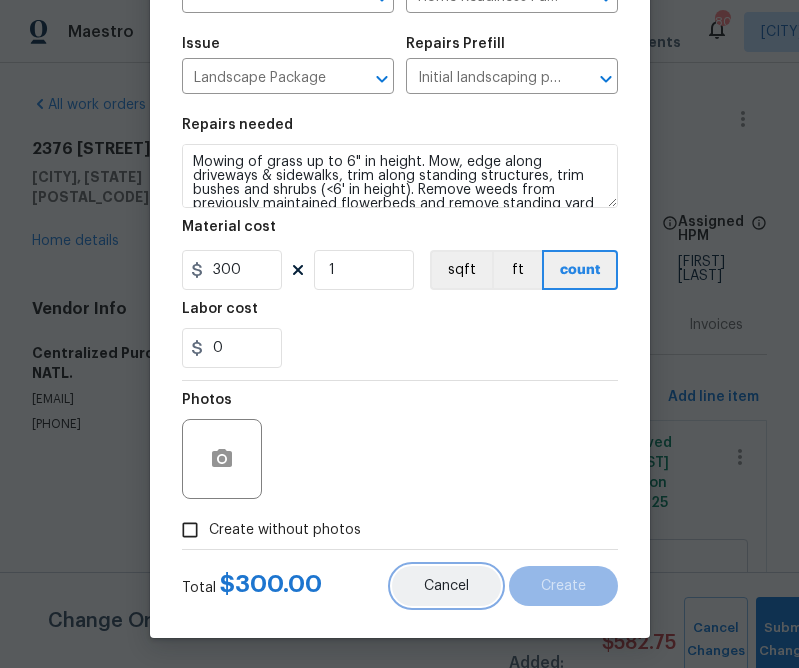 click on "Cancel" at bounding box center [446, 586] 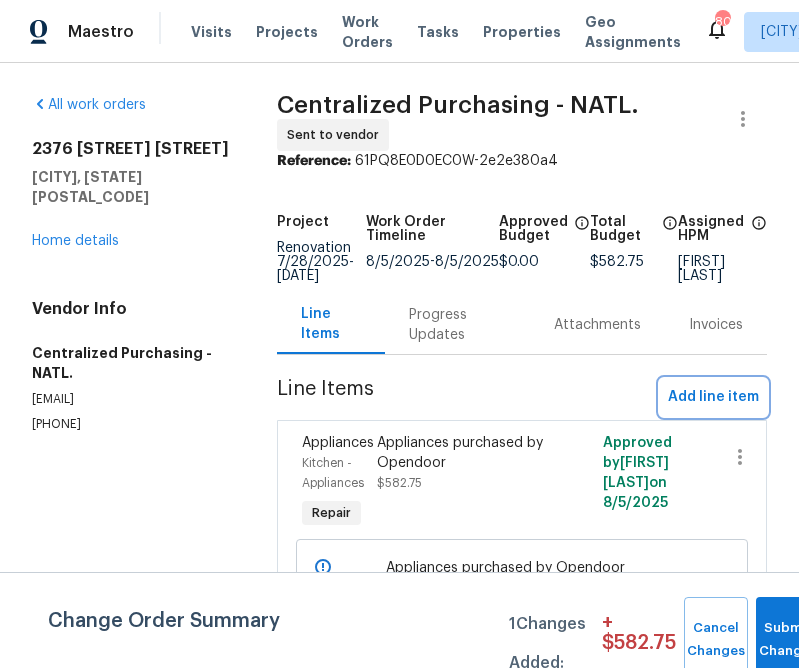 click on "Add line item" at bounding box center (713, 397) 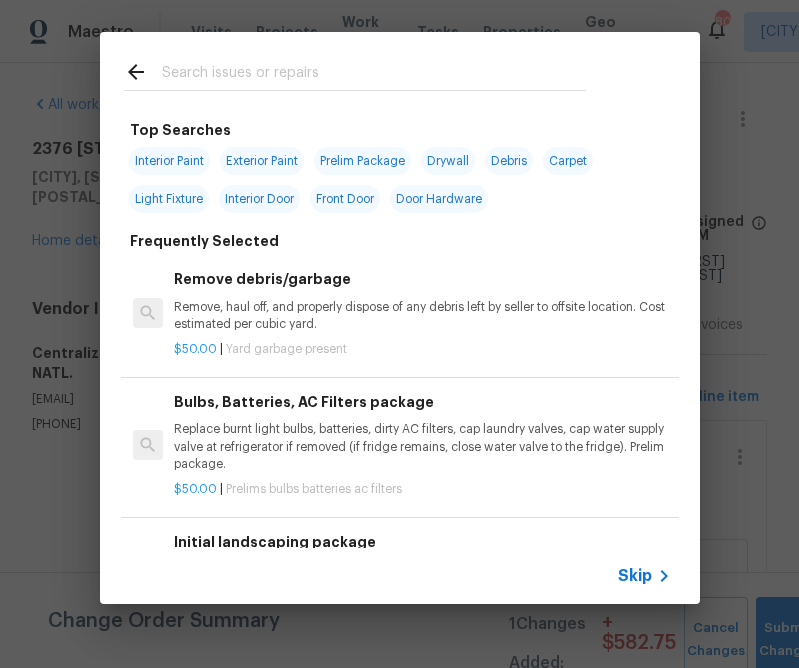 click on "Skip" at bounding box center (635, 576) 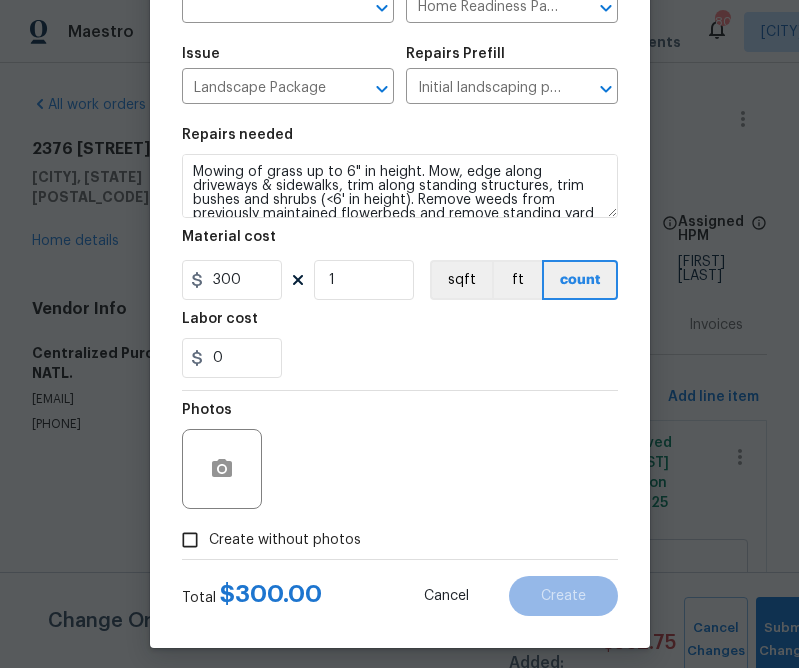 scroll, scrollTop: 187, scrollLeft: 0, axis: vertical 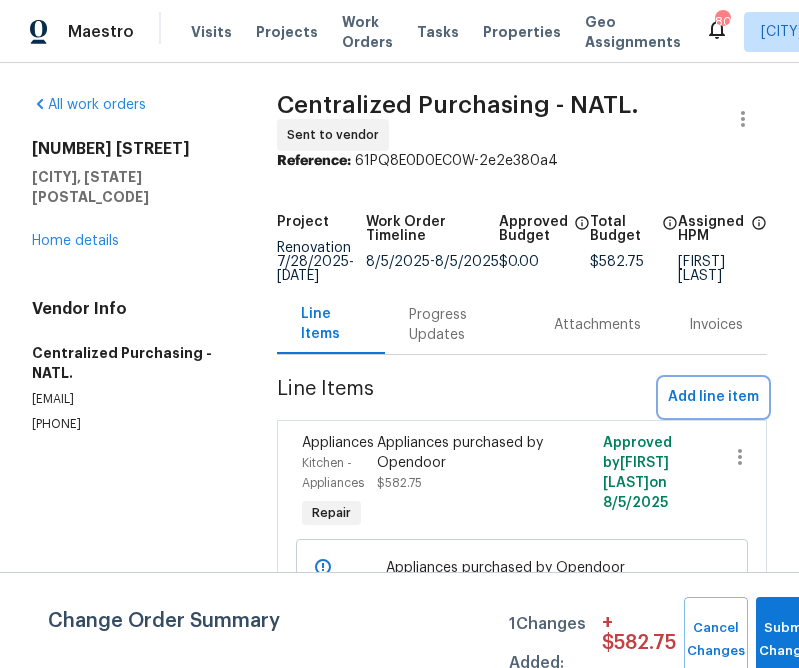 click on "Add line item" at bounding box center (713, 397) 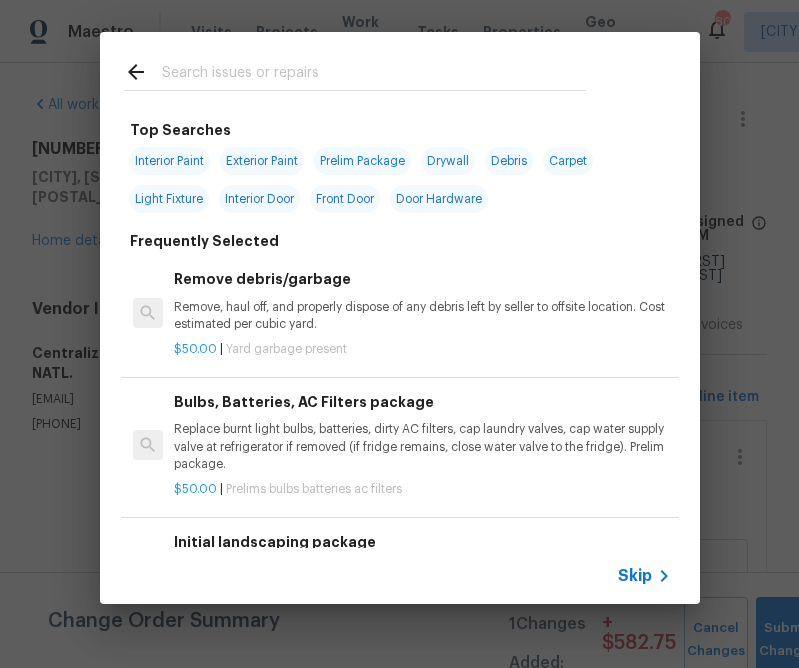click on "Skip" at bounding box center (635, 576) 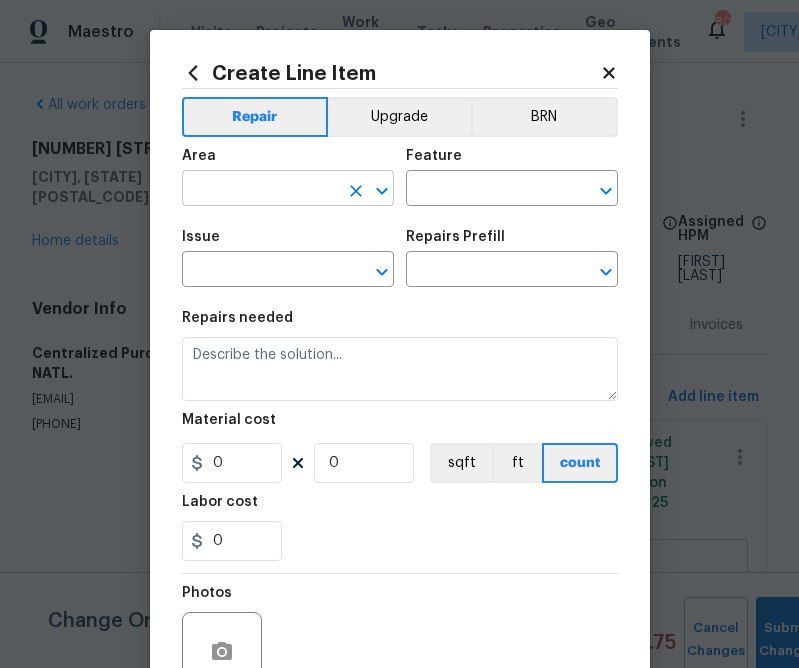 click on "​" at bounding box center [288, 190] 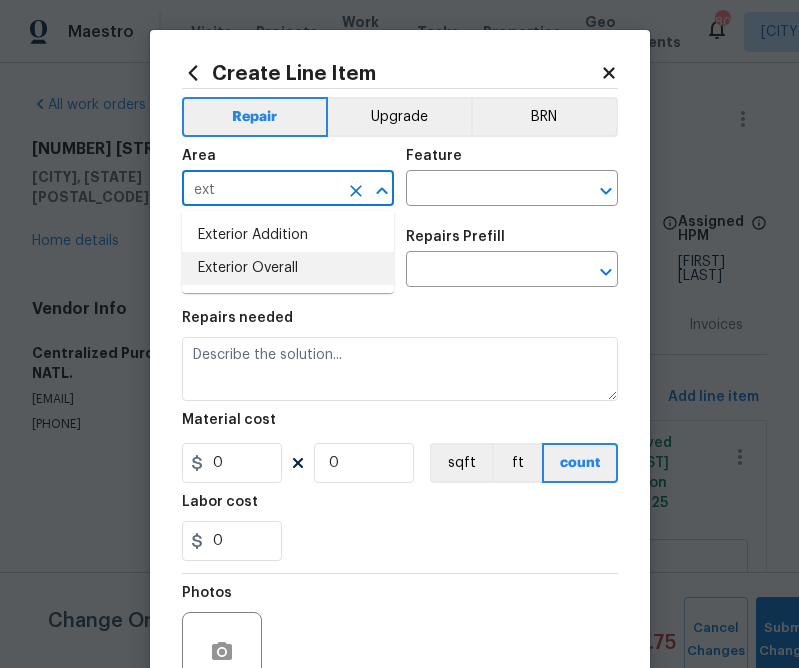 type on "ext" 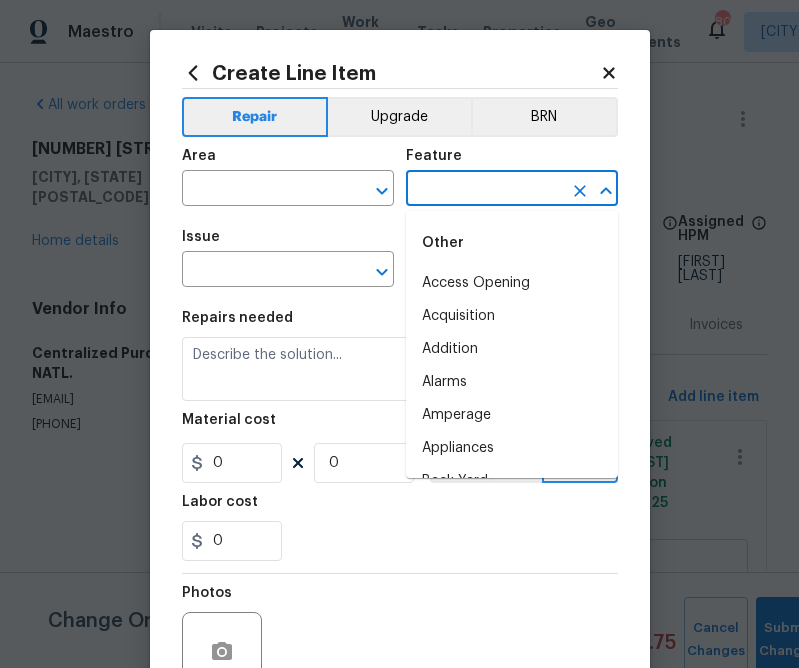type on "w" 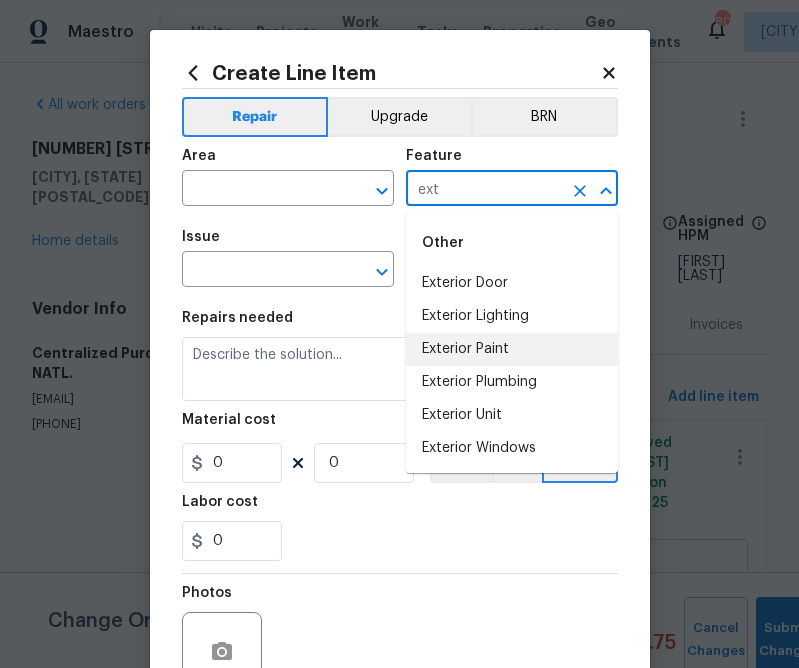click on "Exterior Paint" at bounding box center (512, 349) 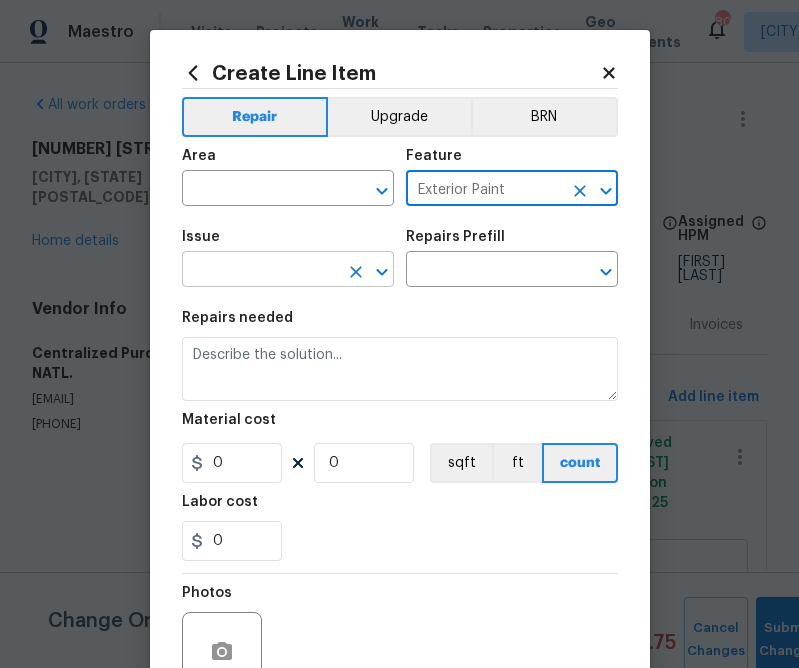 type on "Exterior Paint" 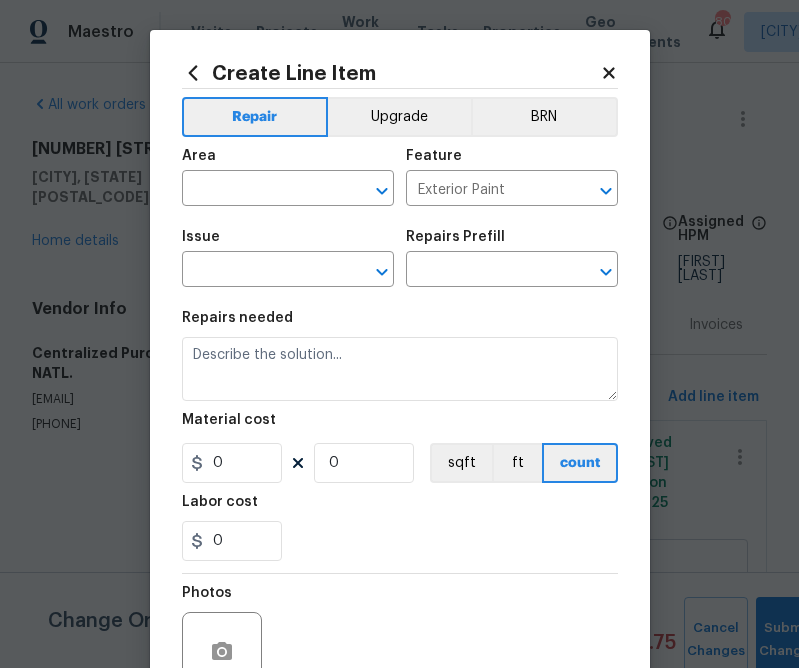 click on "Area" at bounding box center (288, 162) 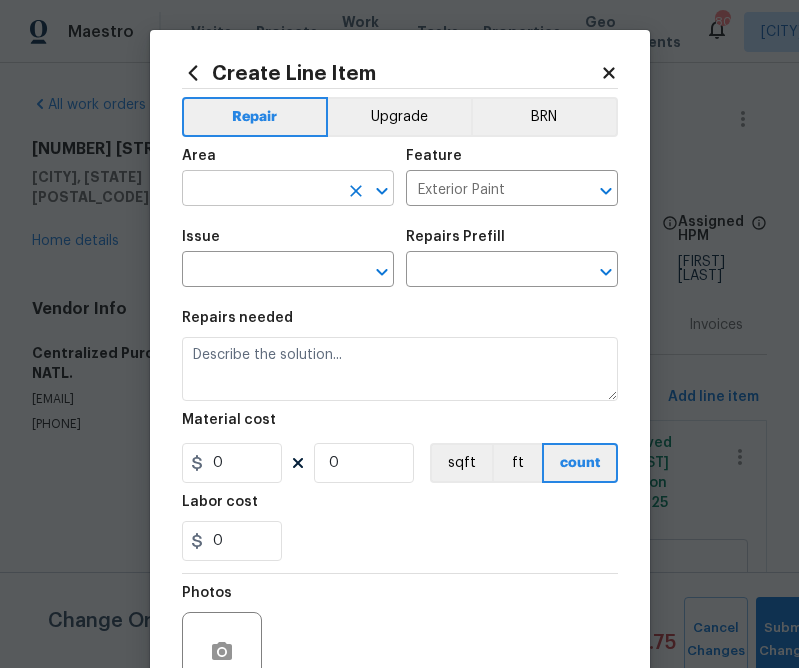 click at bounding box center (260, 190) 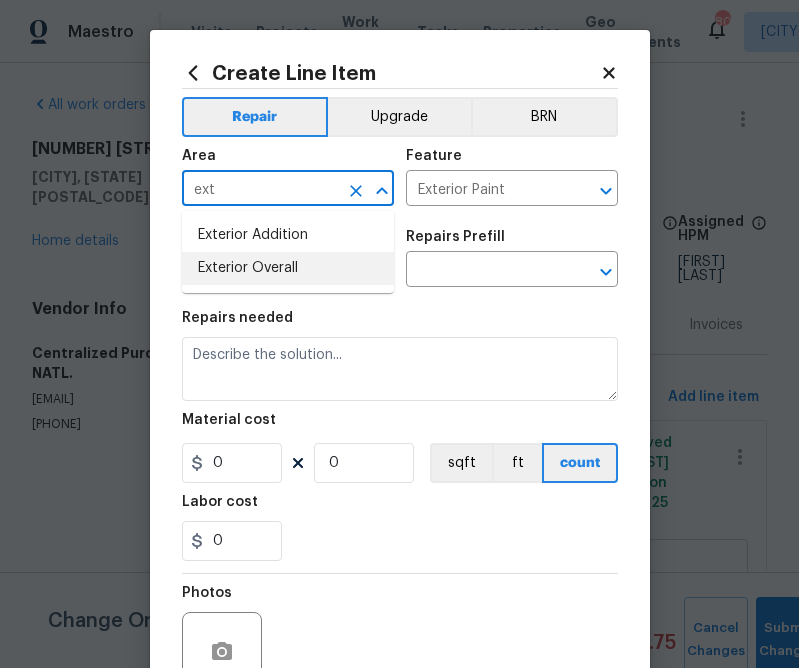 click on "Exterior Overall" at bounding box center (288, 268) 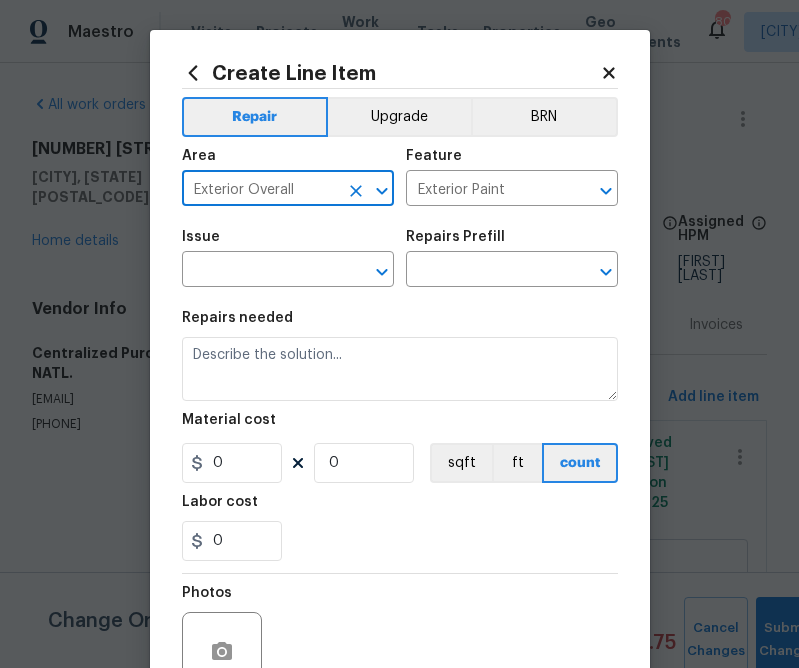 type on "Exterior Overall" 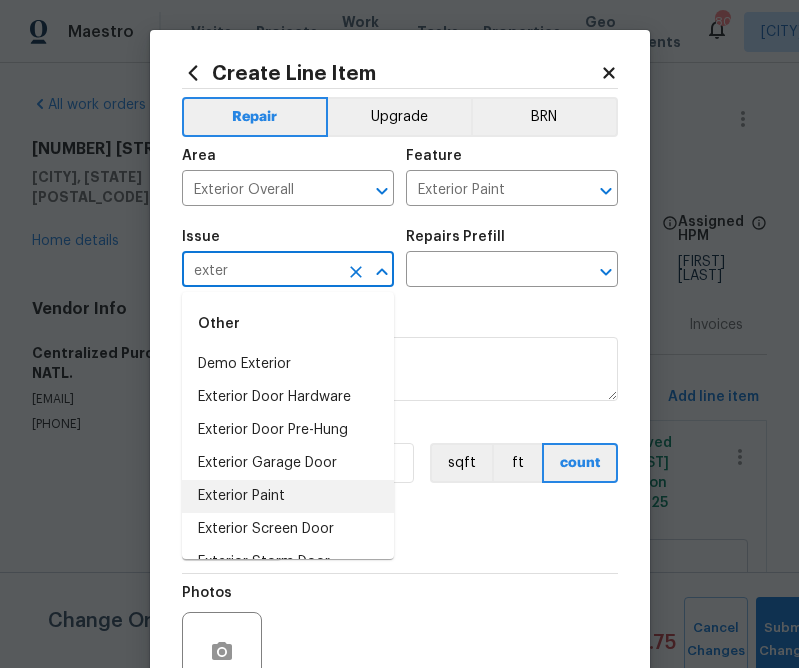 click on "Exterior Paint" at bounding box center [288, 496] 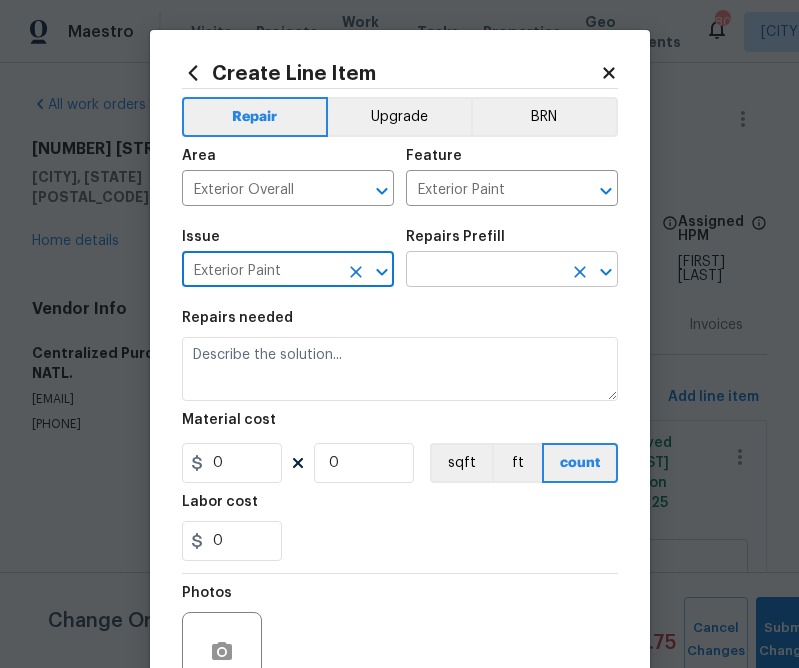 type on "Exterior Paint" 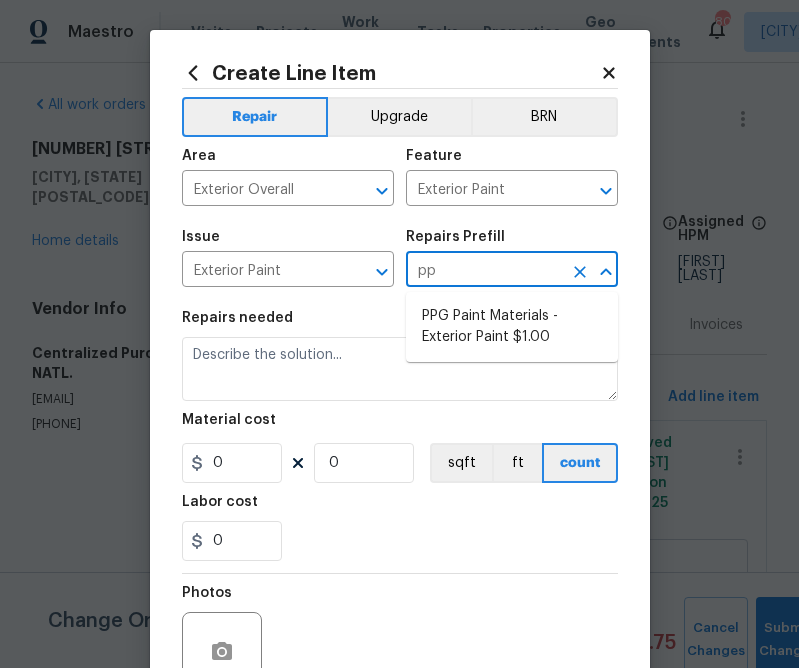 type on "ppg" 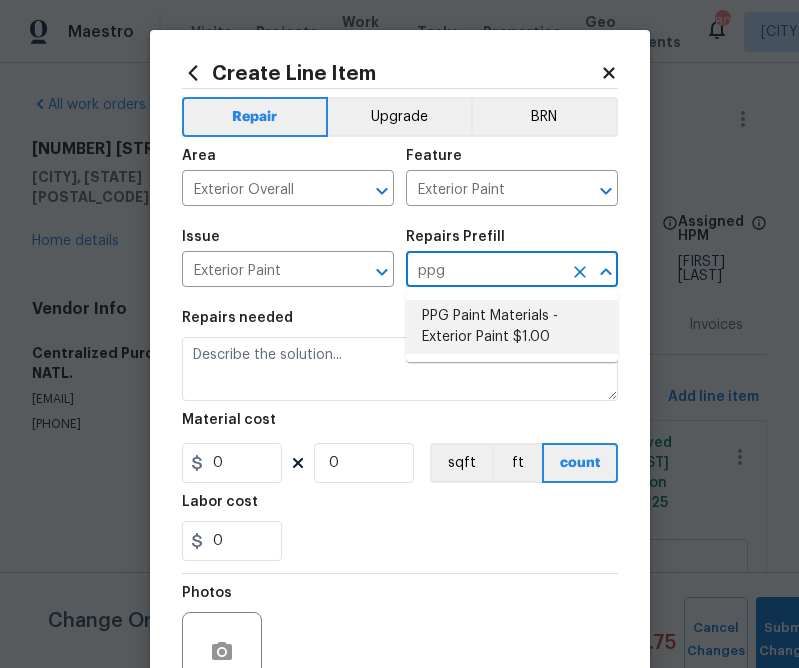 click on "PPG Paint Materials - Exterior Paint $1.00" at bounding box center (512, 327) 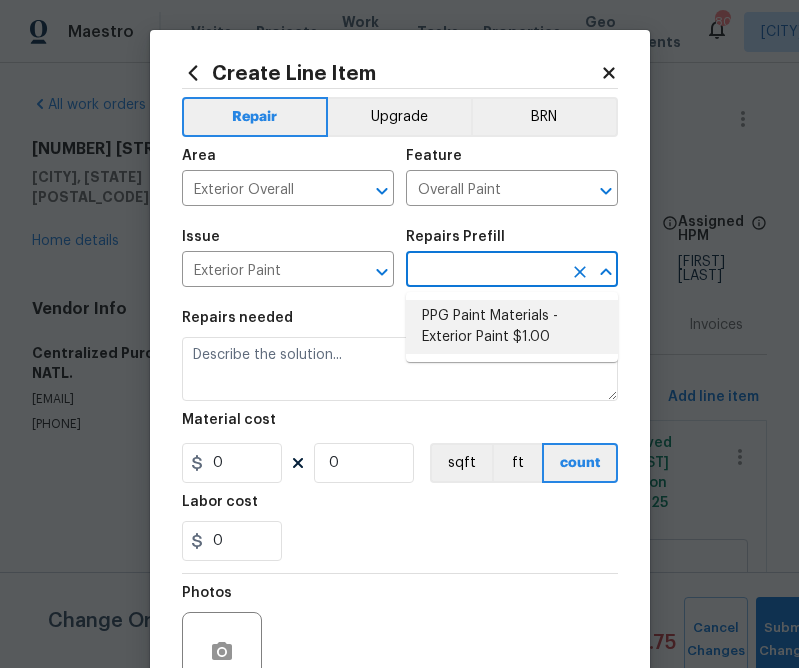 type on "PPG Paint Materials - Exterior Paint $1.00" 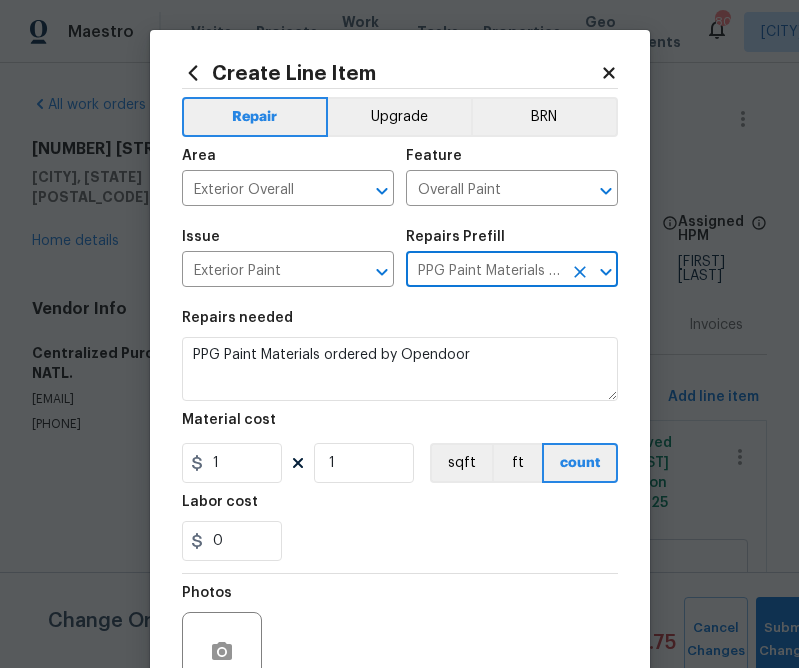 type on "PPG Paint Materials - Exterior Paint $1.00" 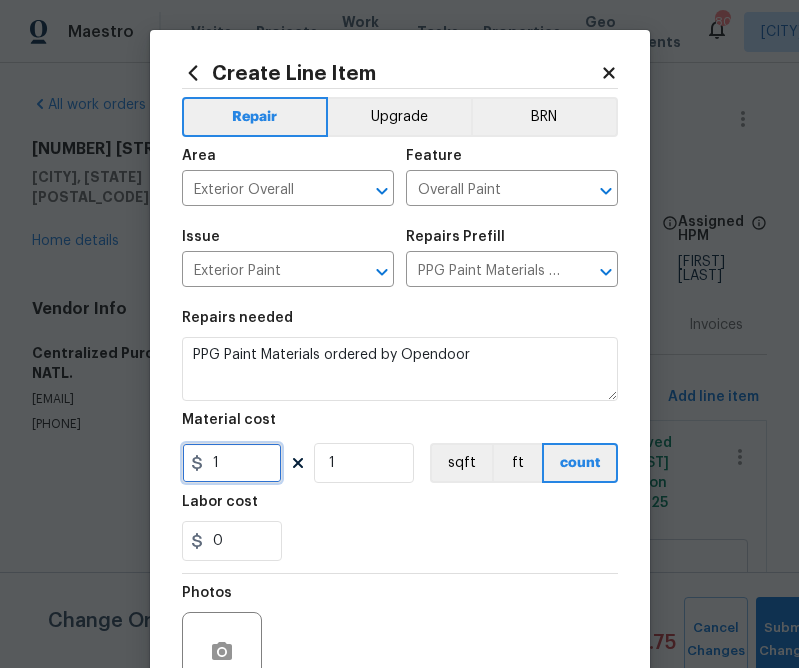 click on "1" at bounding box center (232, 463) 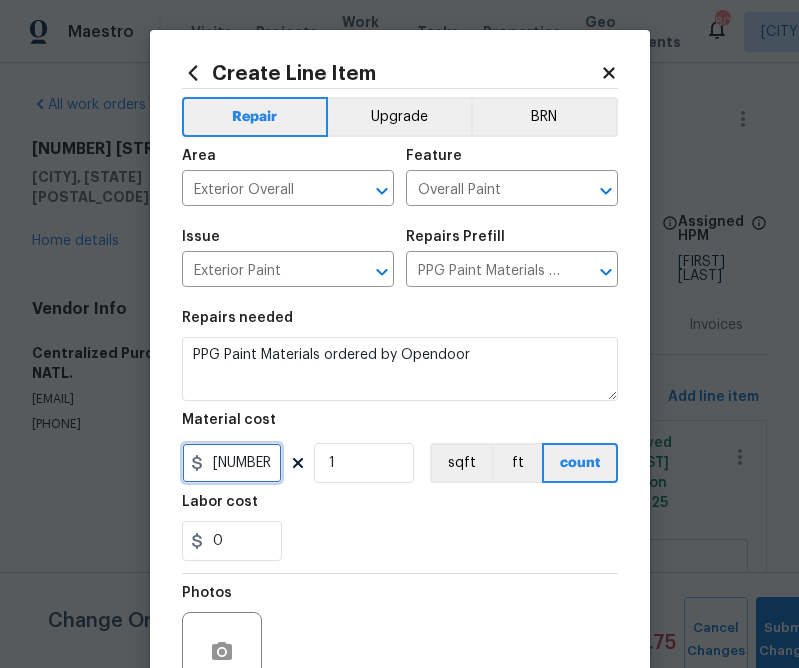 type on "316.28" 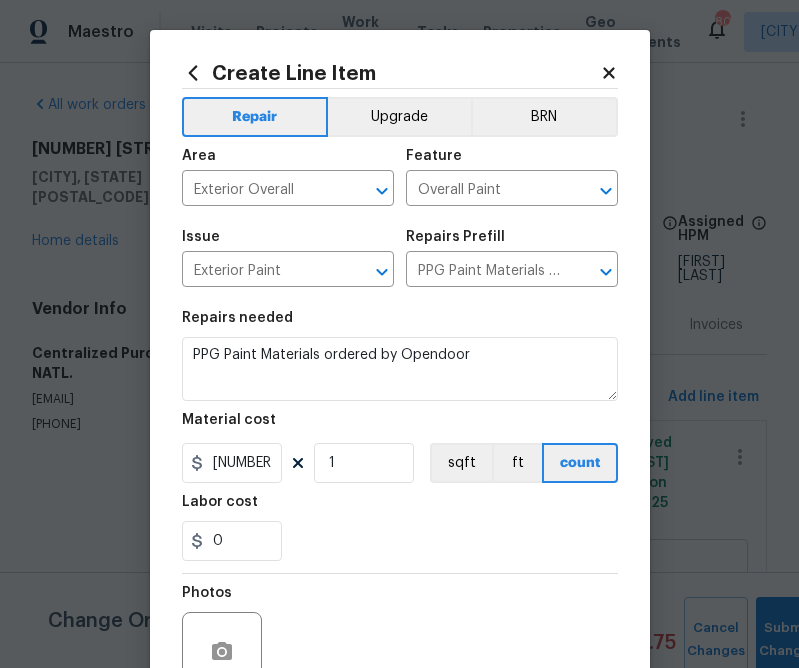 drag, startPoint x: 309, startPoint y: 550, endPoint x: 304, endPoint y: 522, distance: 28.442924 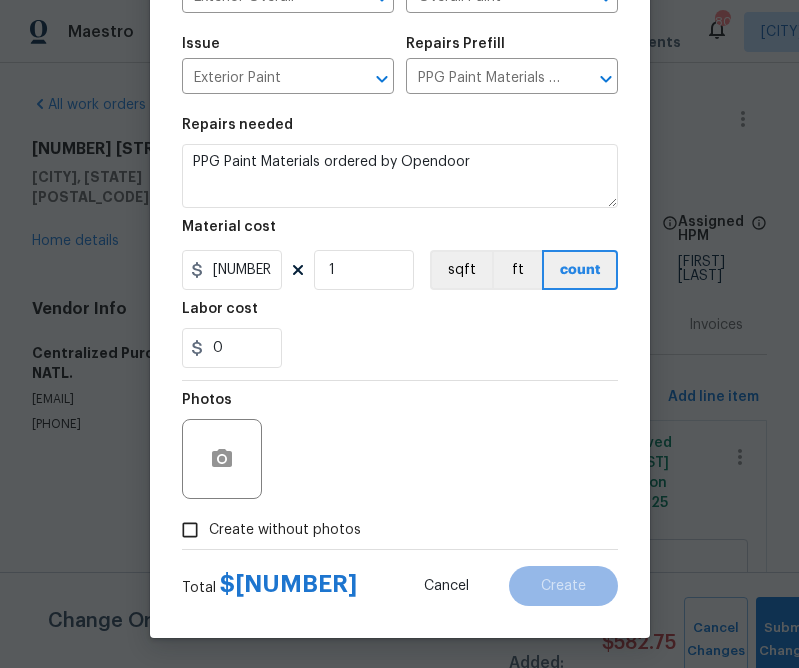 click on "Create without photos" at bounding box center [266, 530] 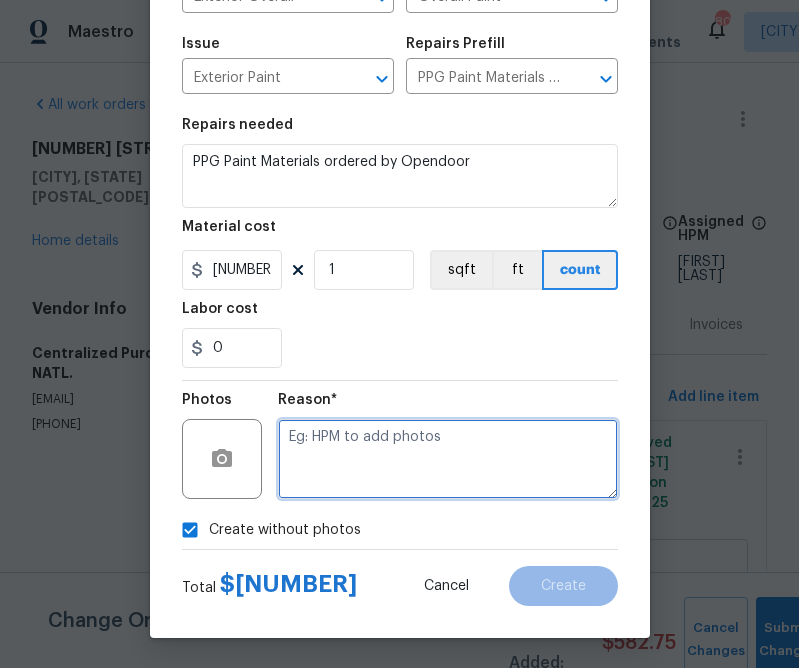 click at bounding box center (448, 459) 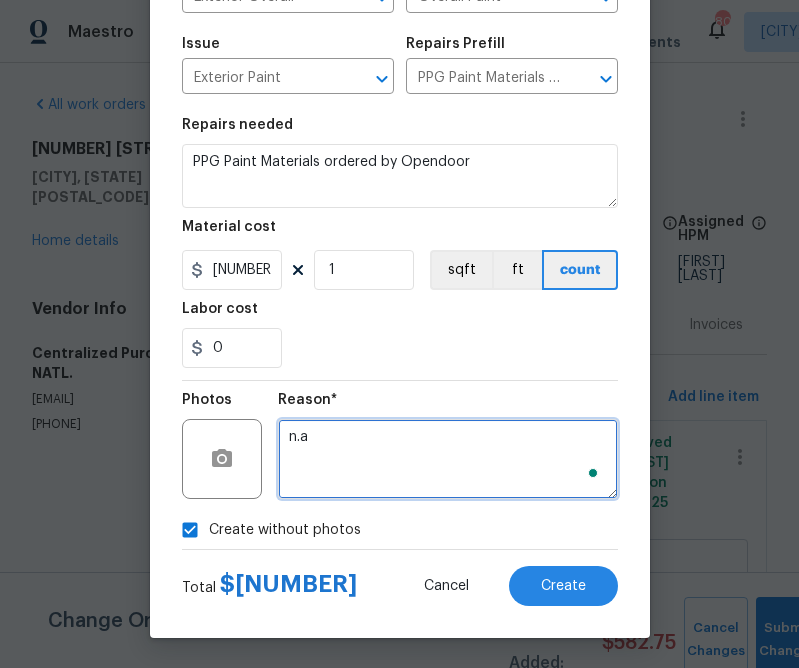 type on "n.a" 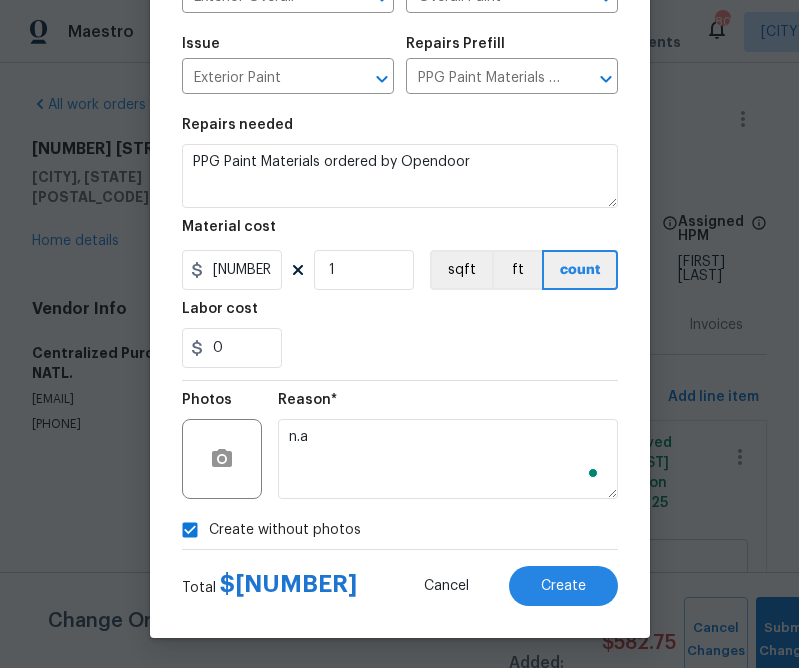 click on "Total   $ 316.28 Cancel Create" at bounding box center (400, 578) 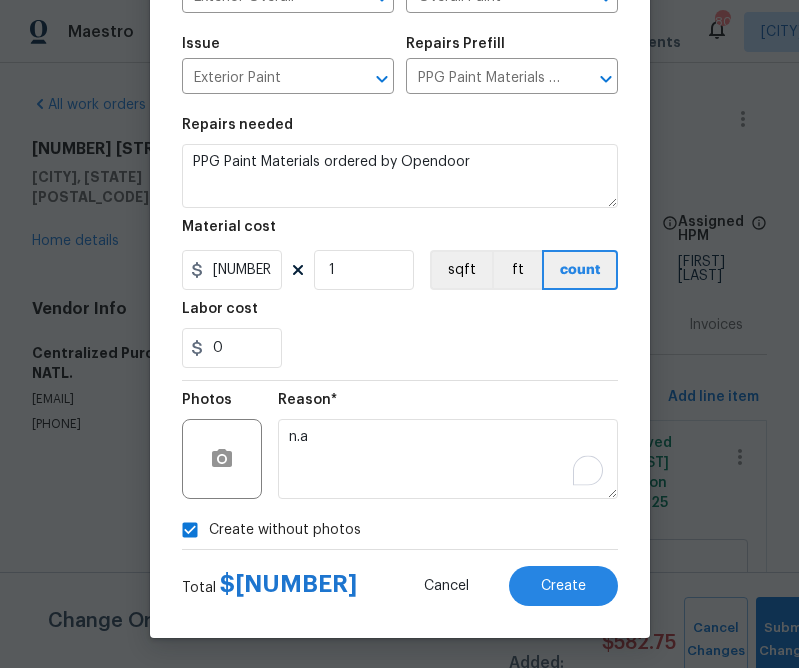 click on "Total   $ 316.28 Cancel Create" at bounding box center [400, 578] 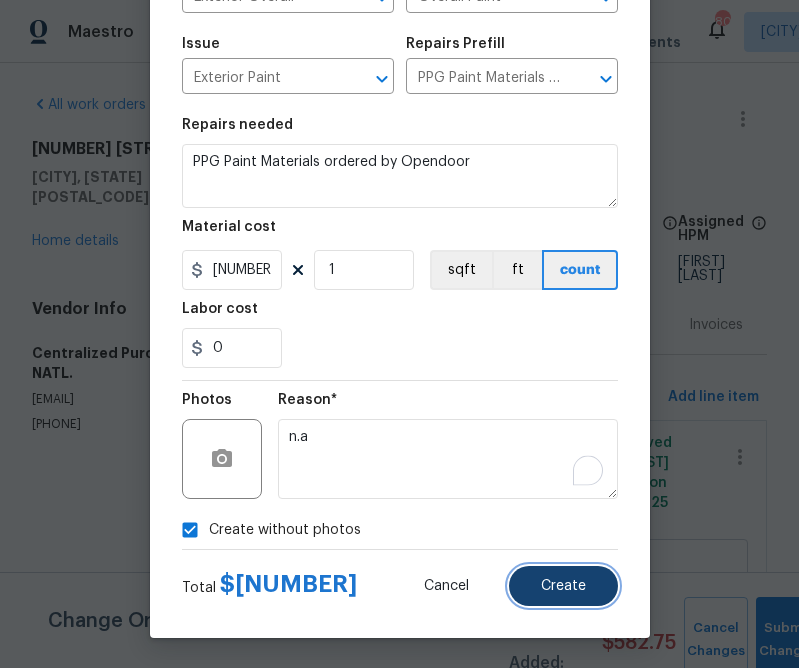 click on "Create" at bounding box center [563, 586] 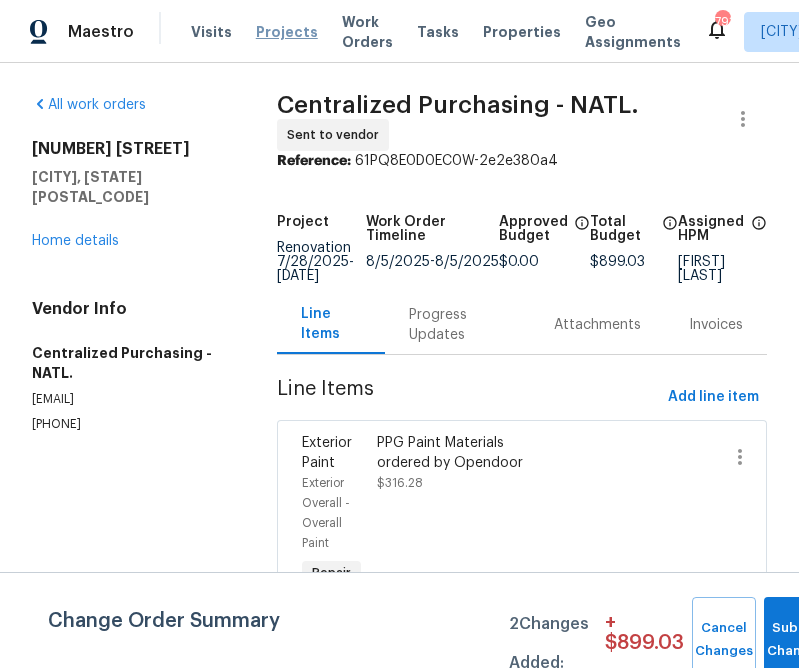click on "Projects" at bounding box center [287, 32] 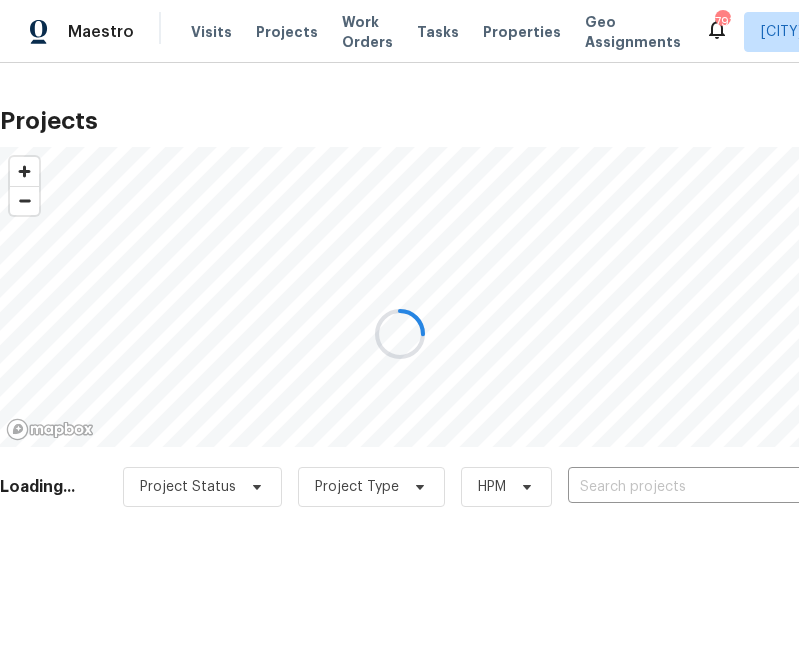 click at bounding box center [399, 334] 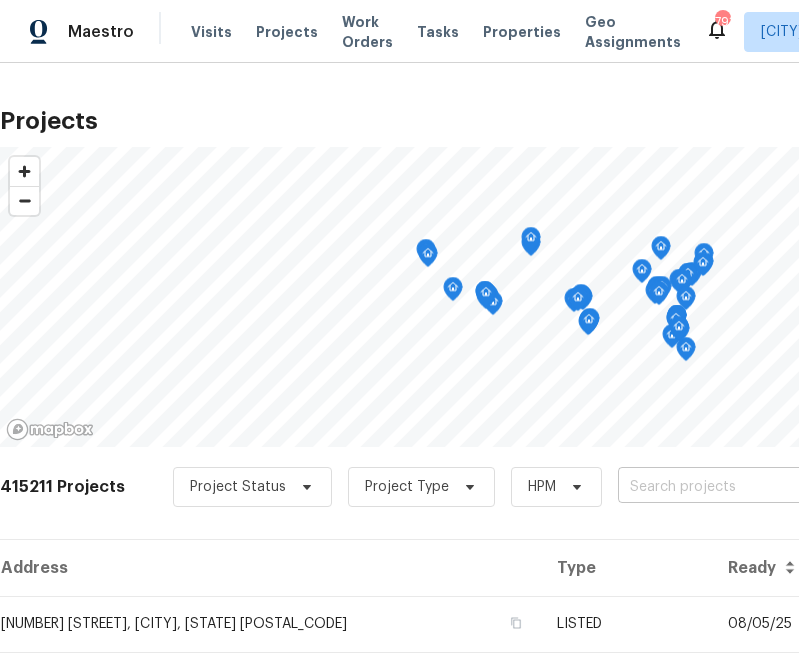 click at bounding box center [732, 487] 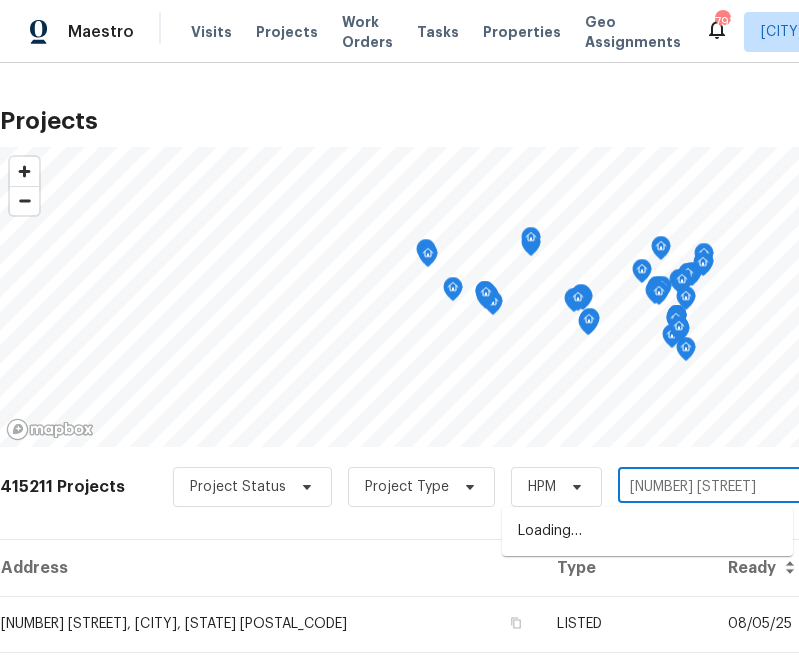 type on "124 crockett" 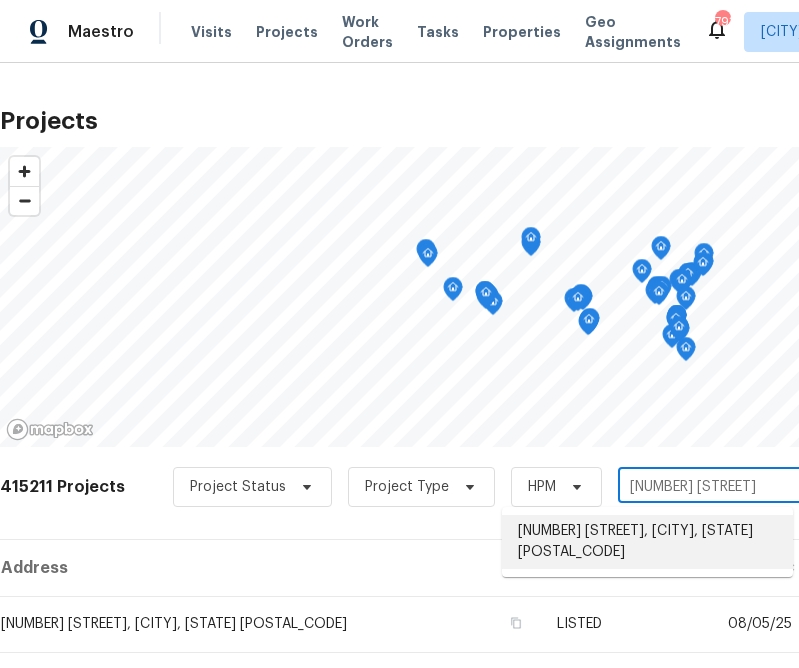 click on "124 Crockett Way, Venus, TX 76084" at bounding box center (647, 542) 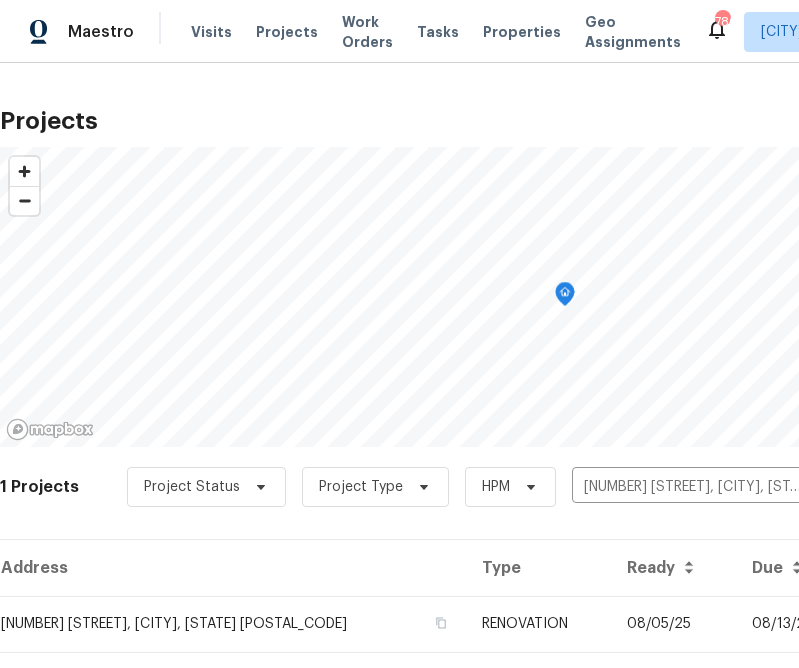 scroll, scrollTop: 48, scrollLeft: 0, axis: vertical 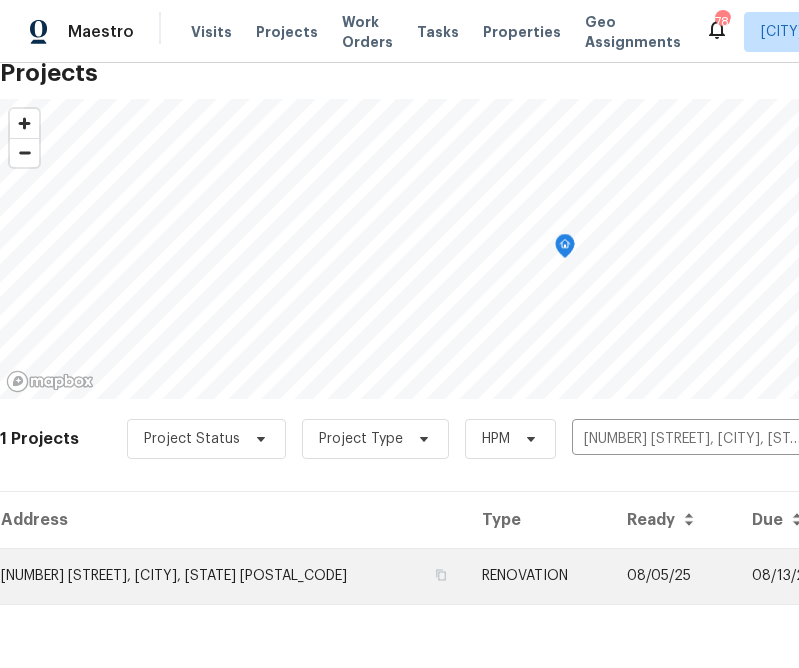 click on "124 Crockett Way, Venus, TX 76084" at bounding box center [233, 576] 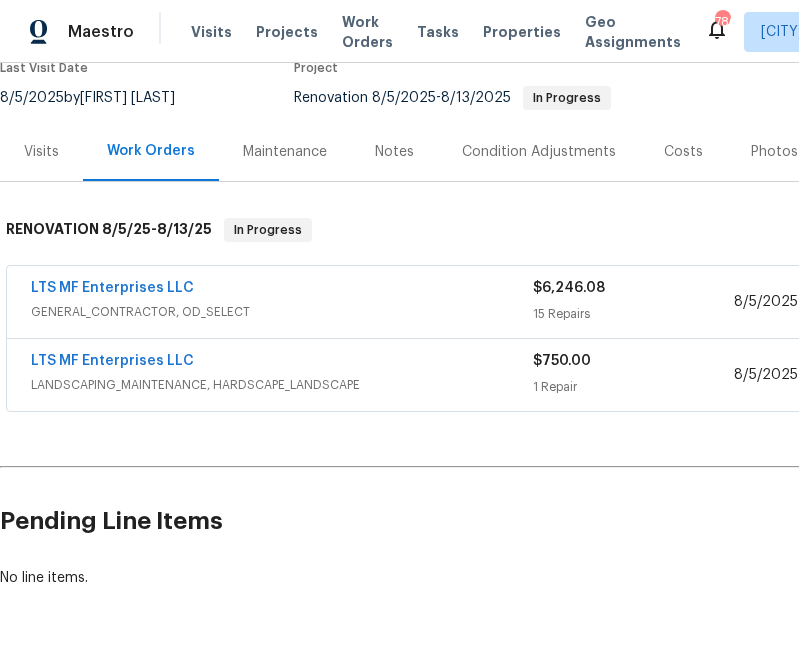 scroll, scrollTop: 181, scrollLeft: 331, axis: both 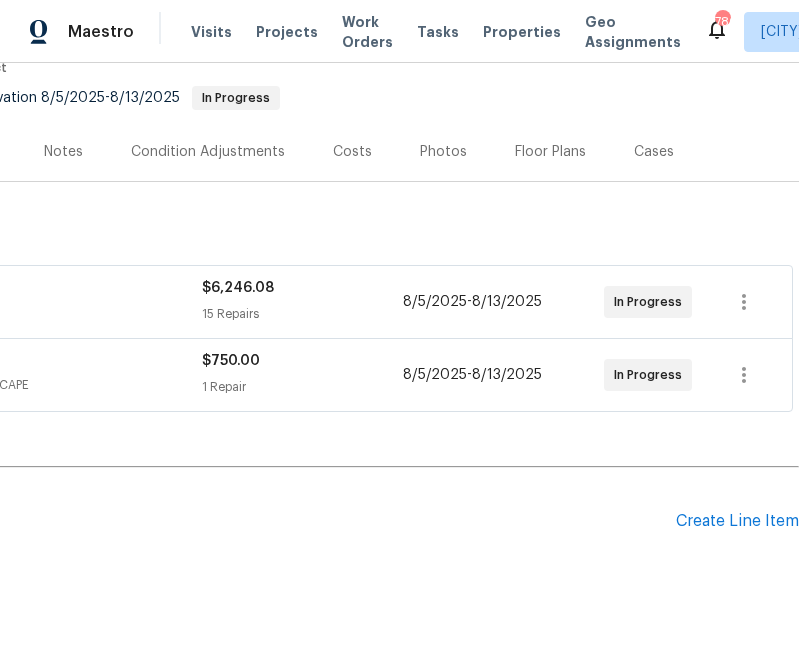 click on "Pending Line Items Create Line Item" at bounding box center [234, 521] 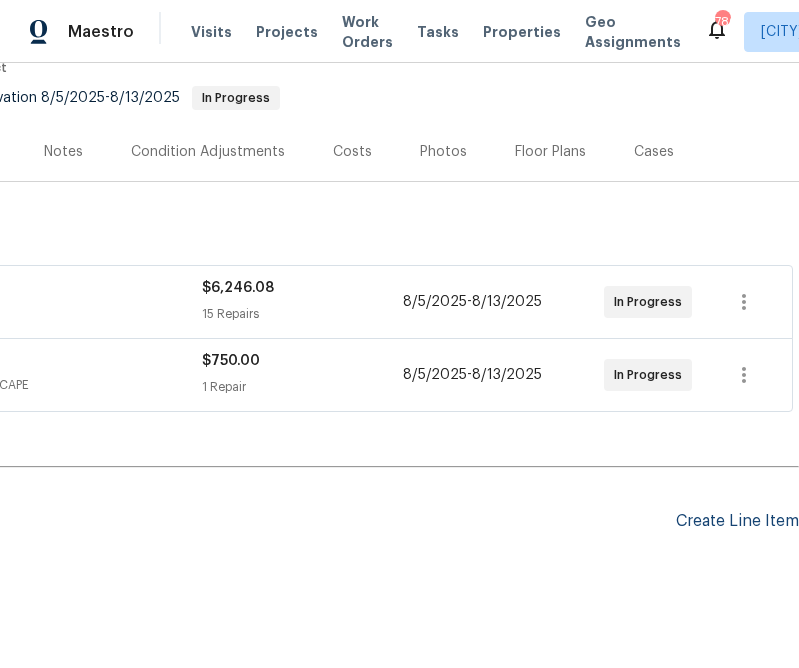 click on "Create Line Item" at bounding box center (737, 521) 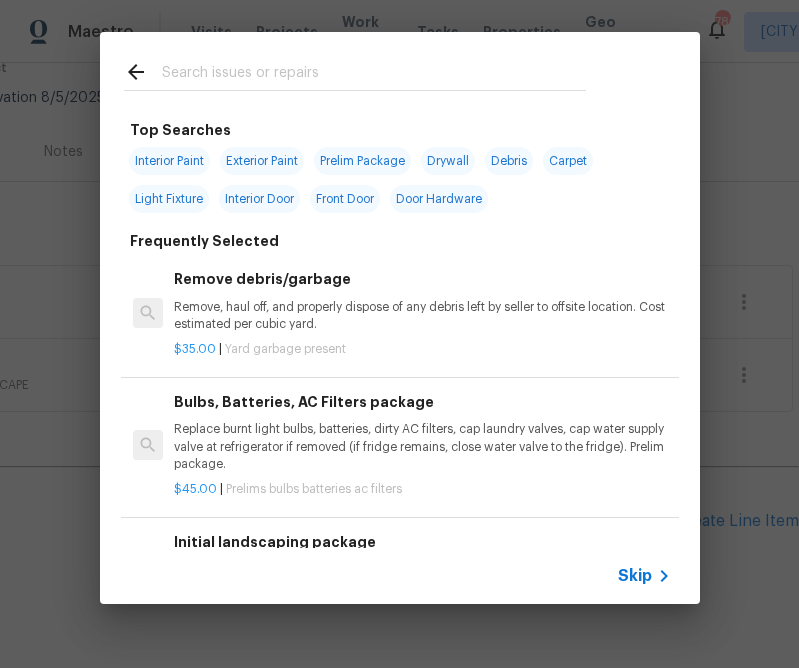 click 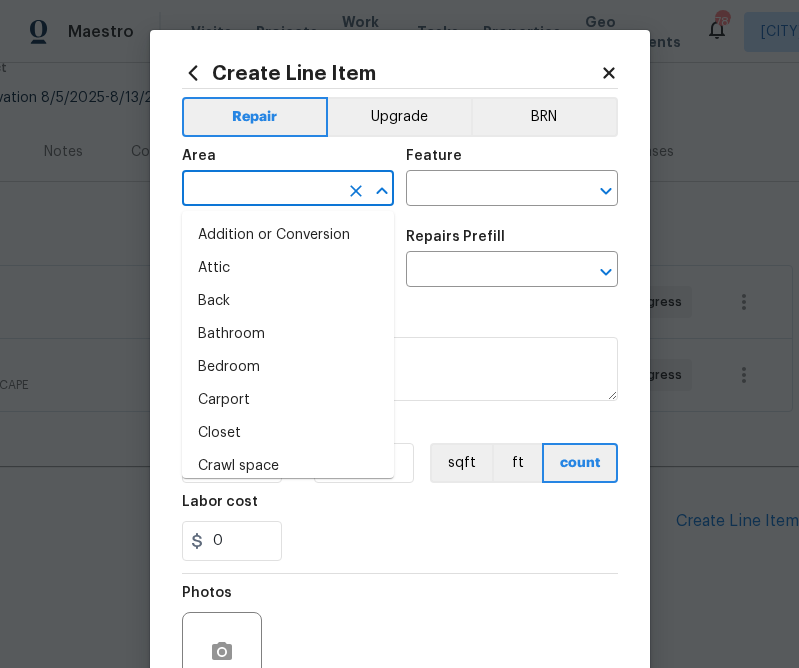 click at bounding box center [260, 190] 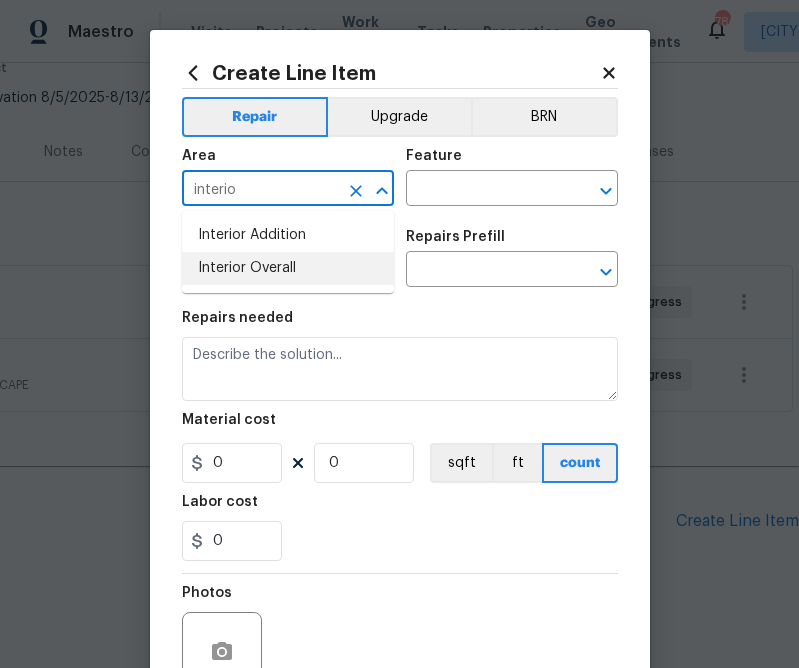 click on "Interior Overall" at bounding box center (288, 268) 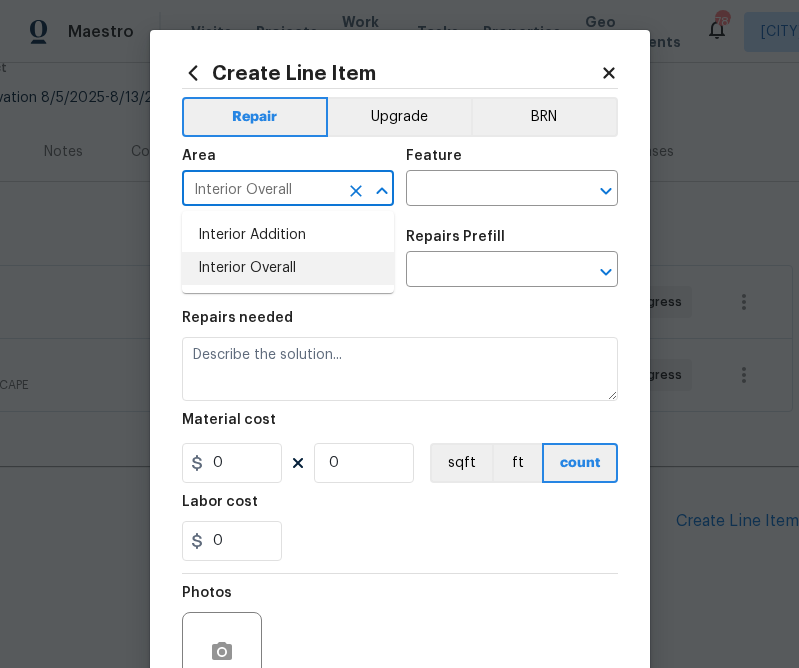type on "Interior Overall" 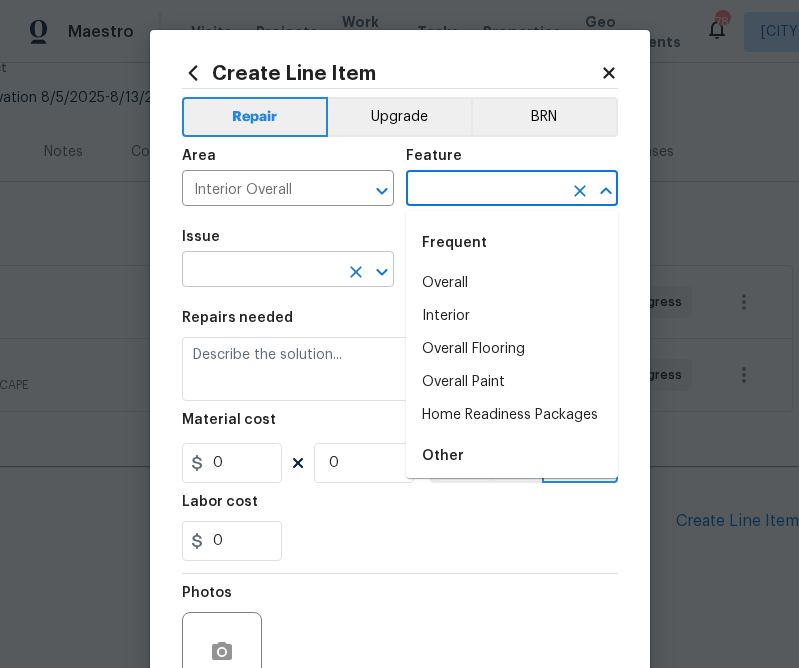 type on "o" 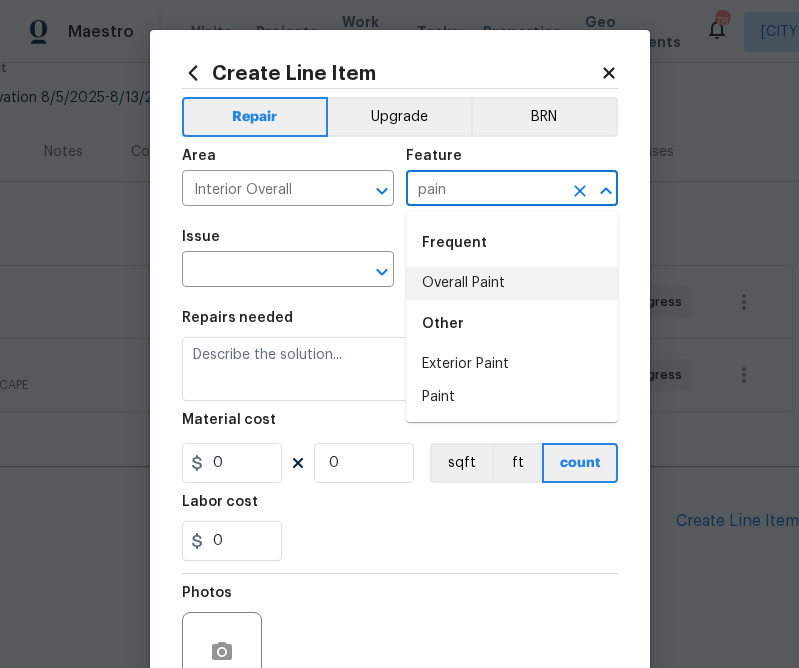 click on "Overall Paint" at bounding box center [512, 283] 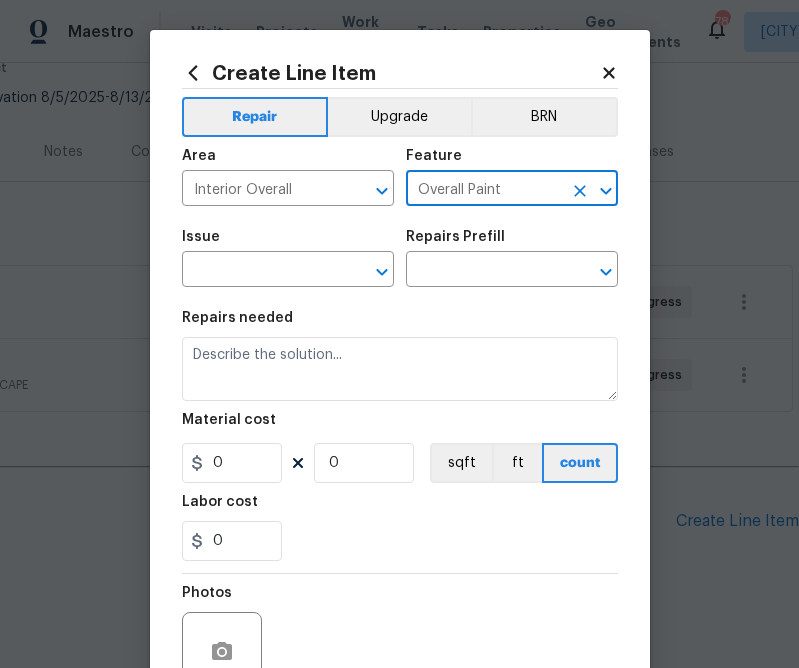 type on "Overall Paint" 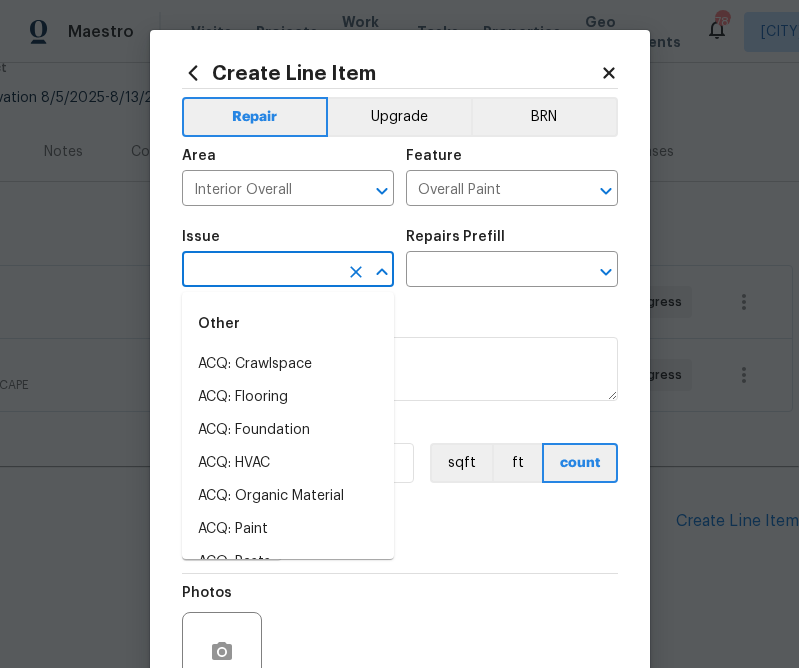 click at bounding box center [260, 271] 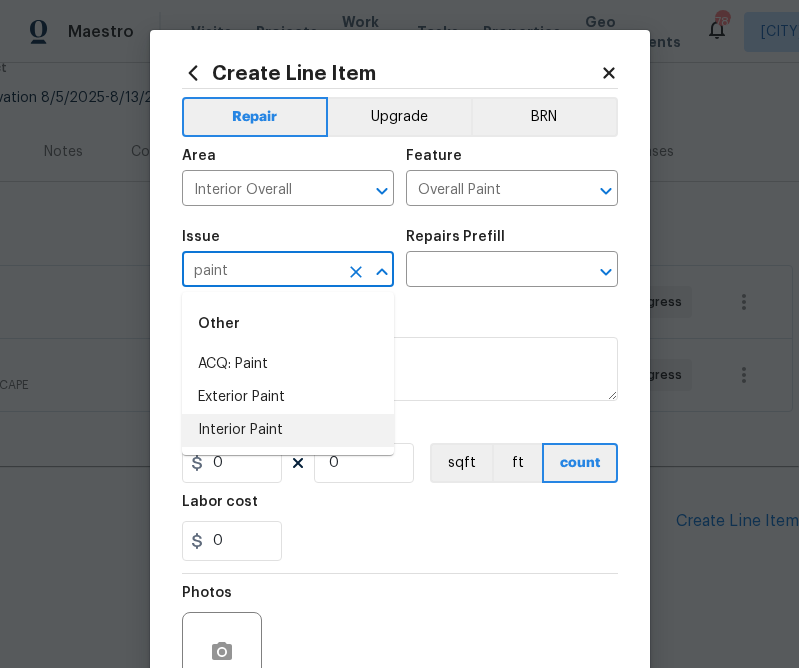 click on "Interior Paint" at bounding box center (288, 430) 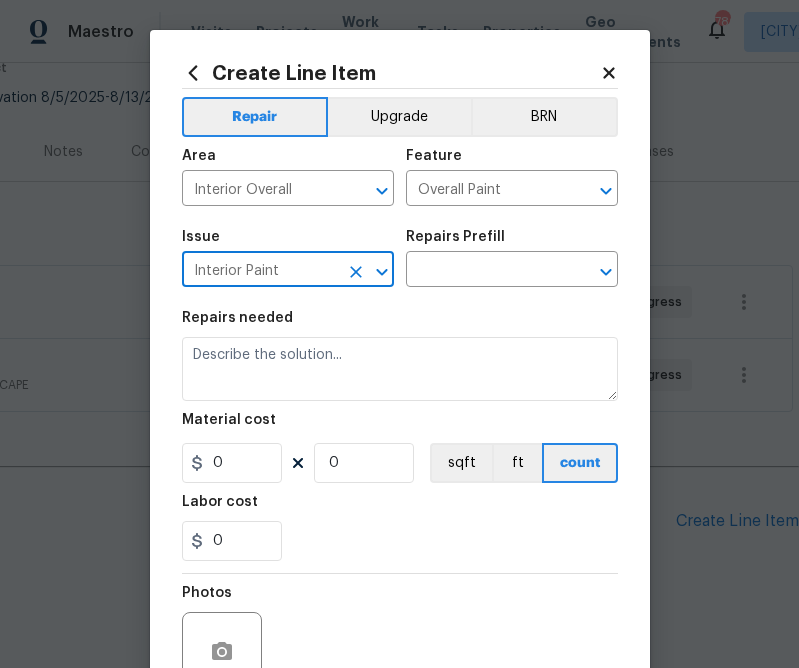 type on "Interior Paint" 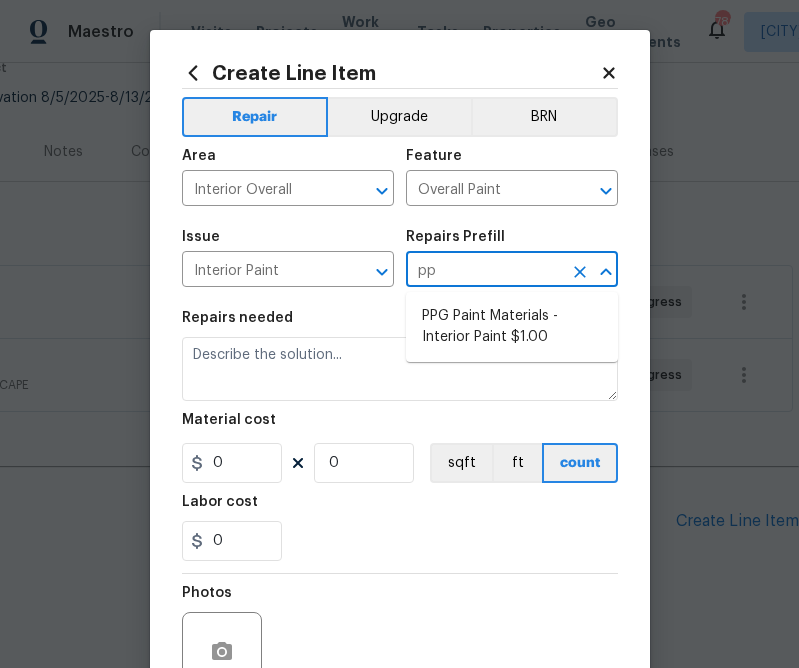 type on "ppg" 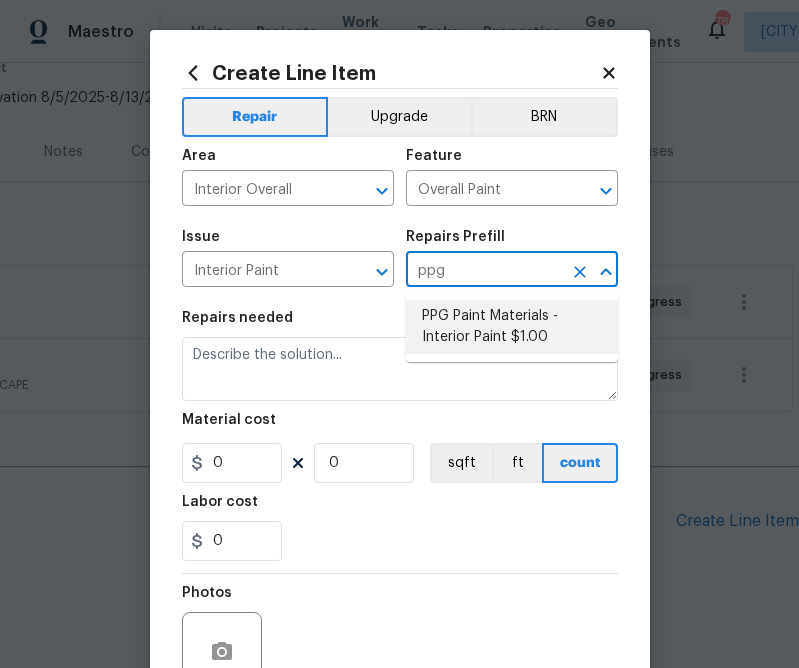 click on "PPG Paint Materials - Interior Paint $1.00" at bounding box center (512, 327) 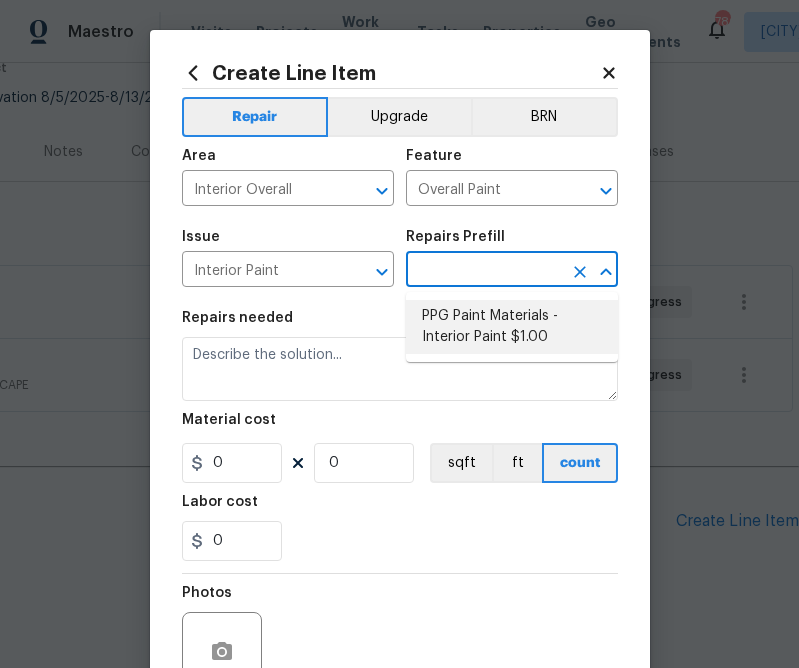 type on "PPG Paint Materials - Interior Paint $1.00" 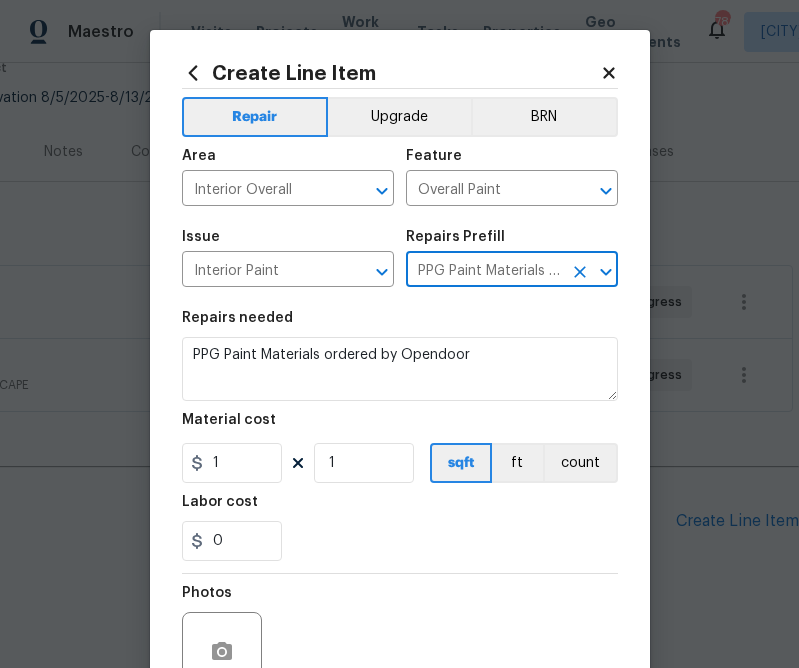 type on "PPG Paint Materials - Interior Paint $1.00" 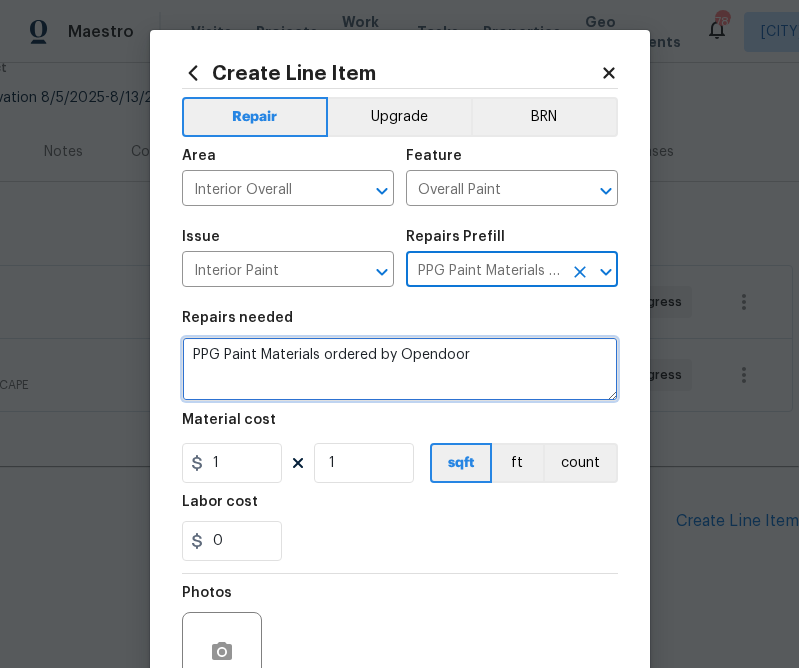 click on "PPG Paint Materials ordered by Opendoor" at bounding box center (400, 369) 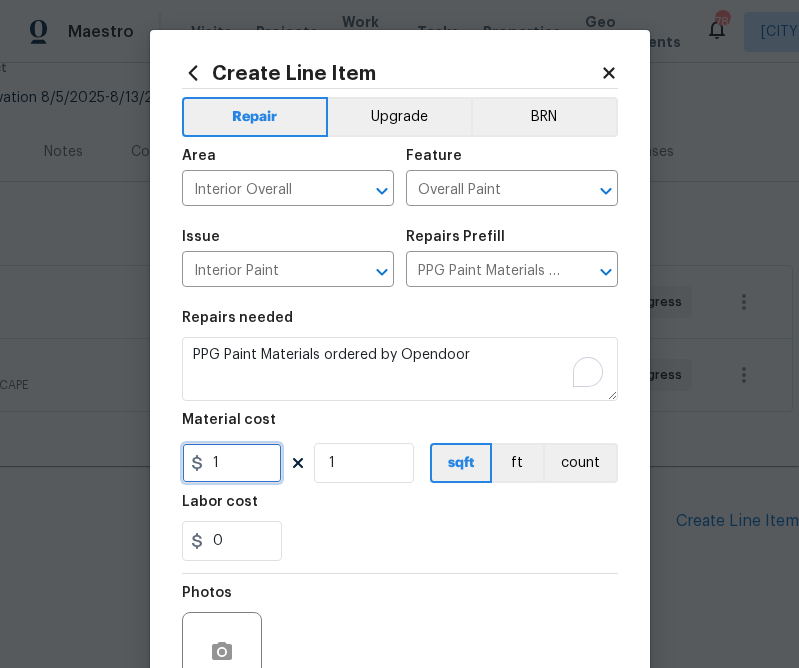 click on "1" at bounding box center [232, 463] 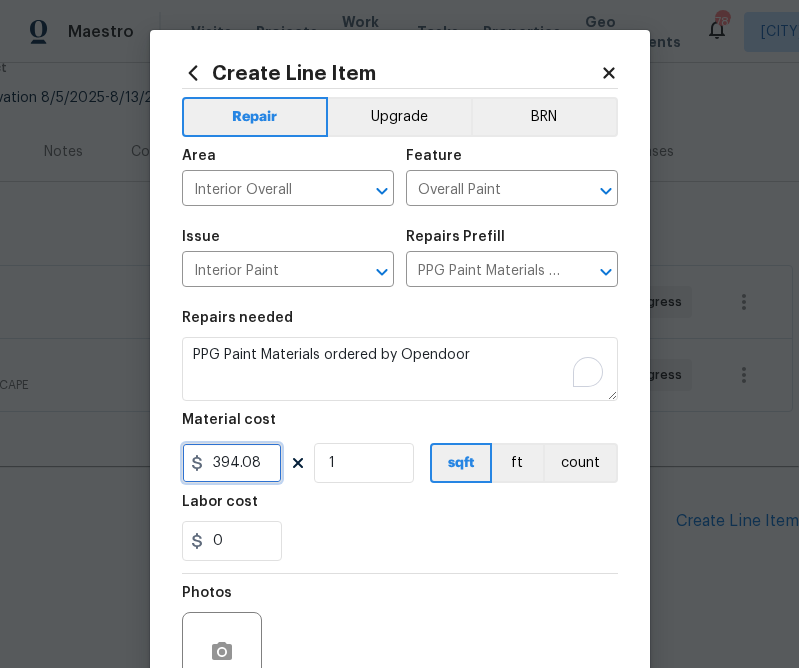 type on "394.08" 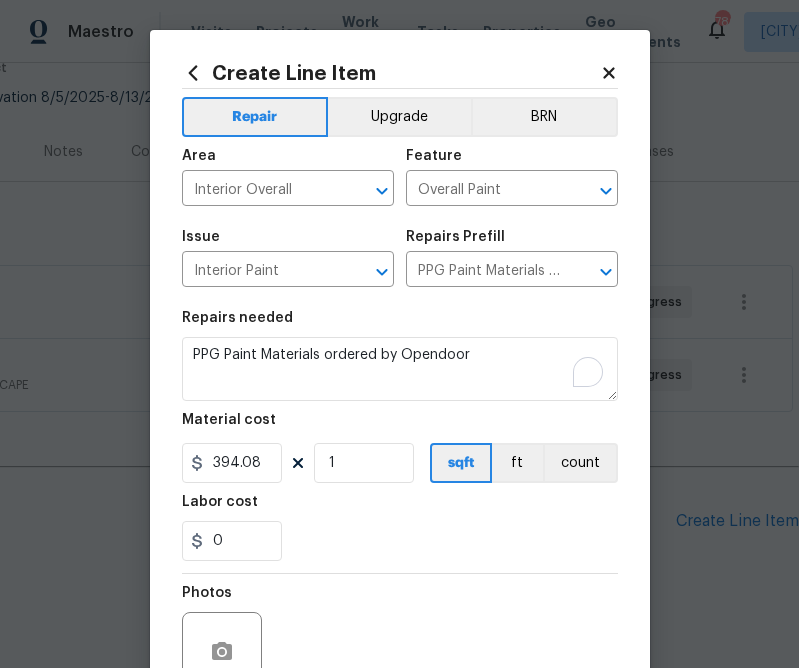 click on "0" at bounding box center [400, 541] 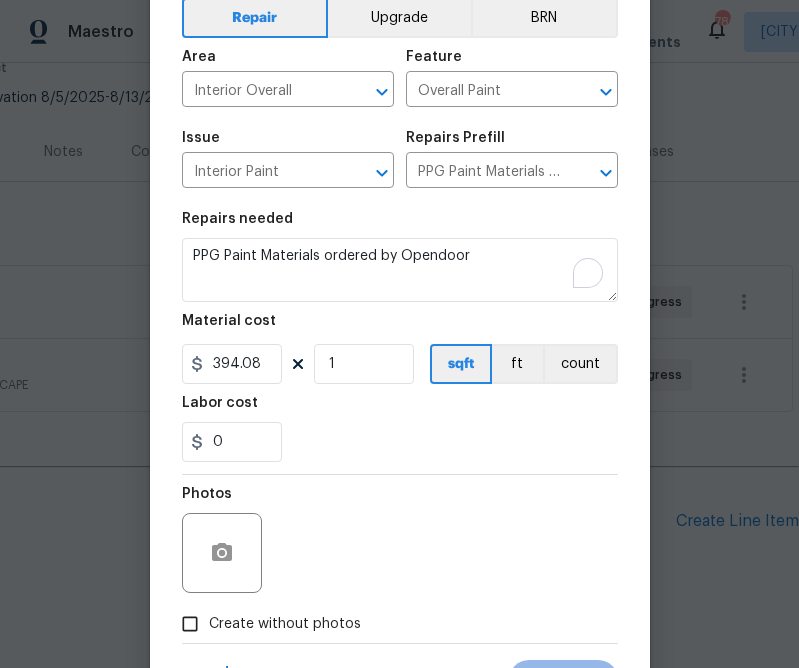 scroll, scrollTop: 194, scrollLeft: 0, axis: vertical 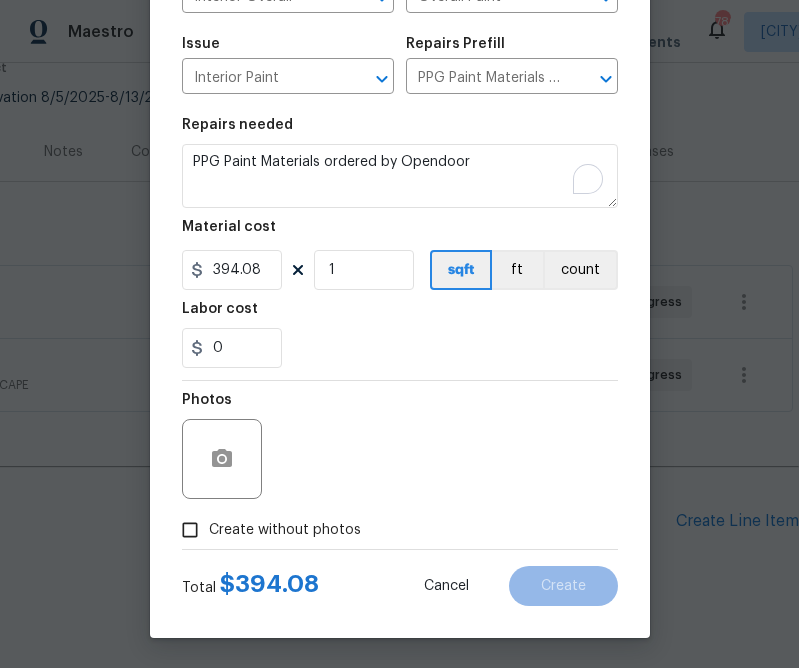 click on "Create without photos" at bounding box center [285, 530] 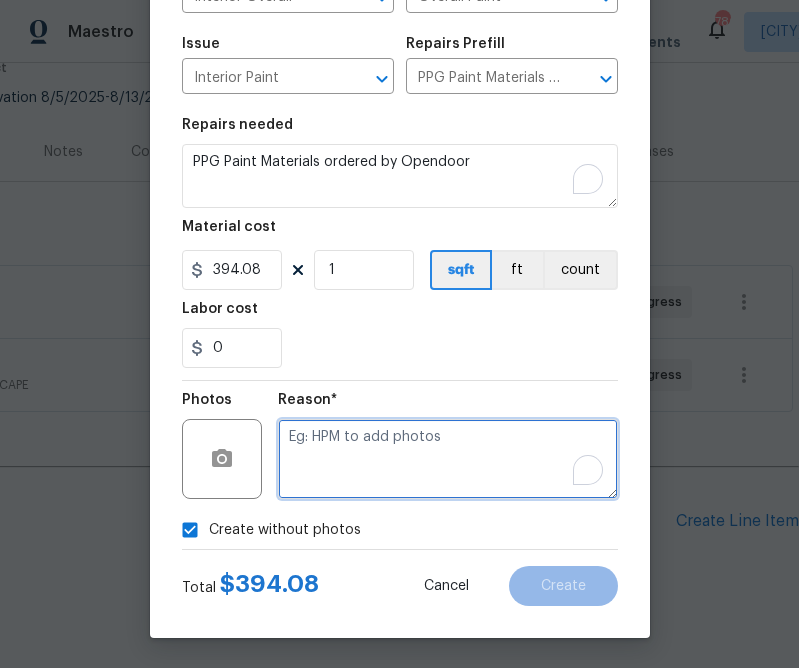 click at bounding box center [448, 459] 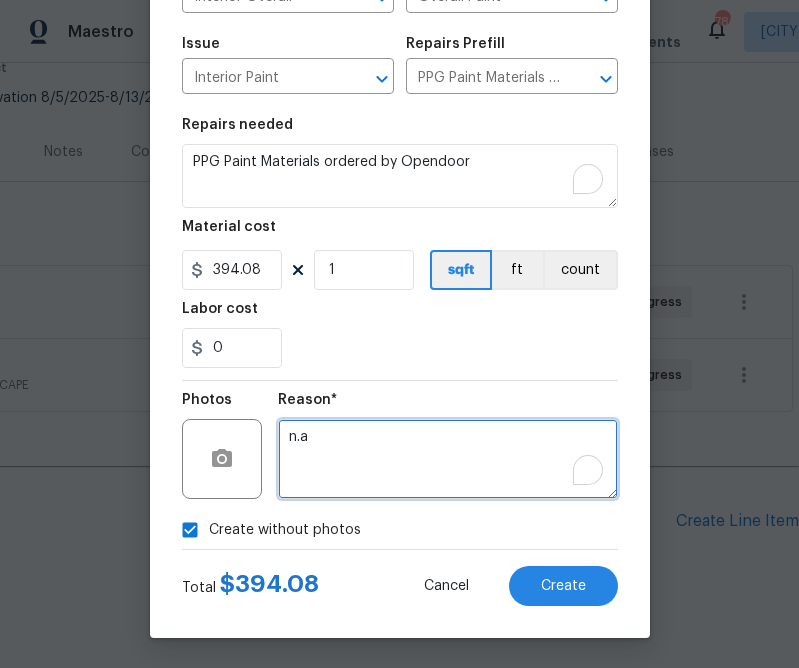 type on "n.a" 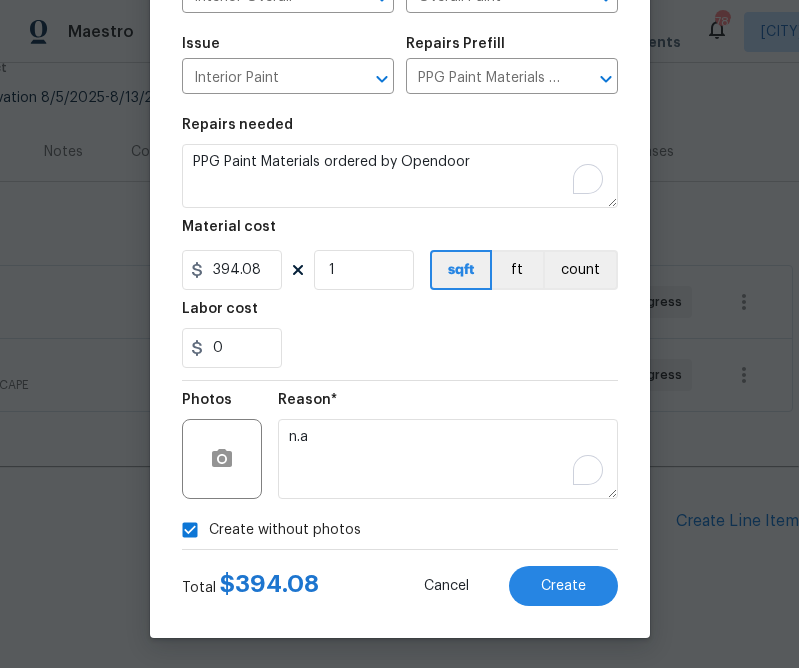 click on "0" at bounding box center (400, 348) 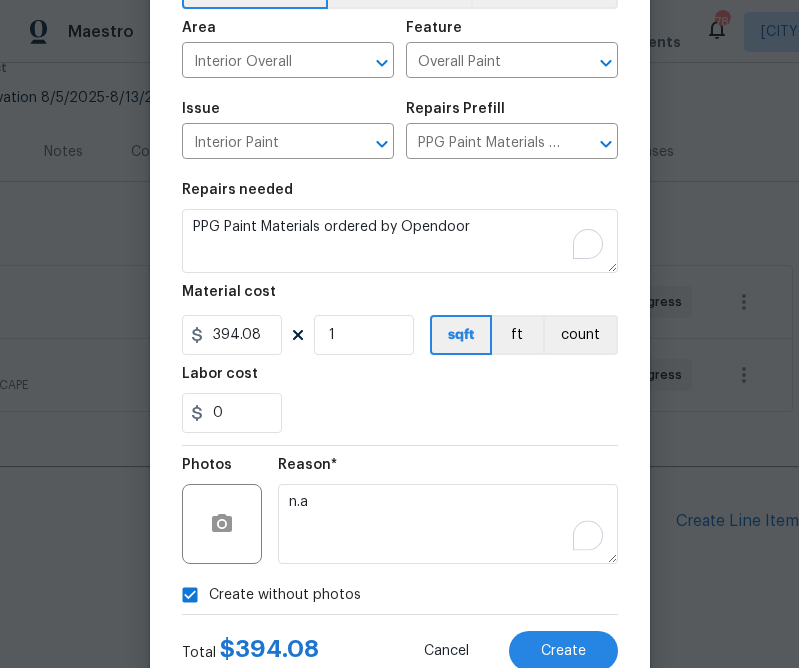scroll, scrollTop: 194, scrollLeft: 0, axis: vertical 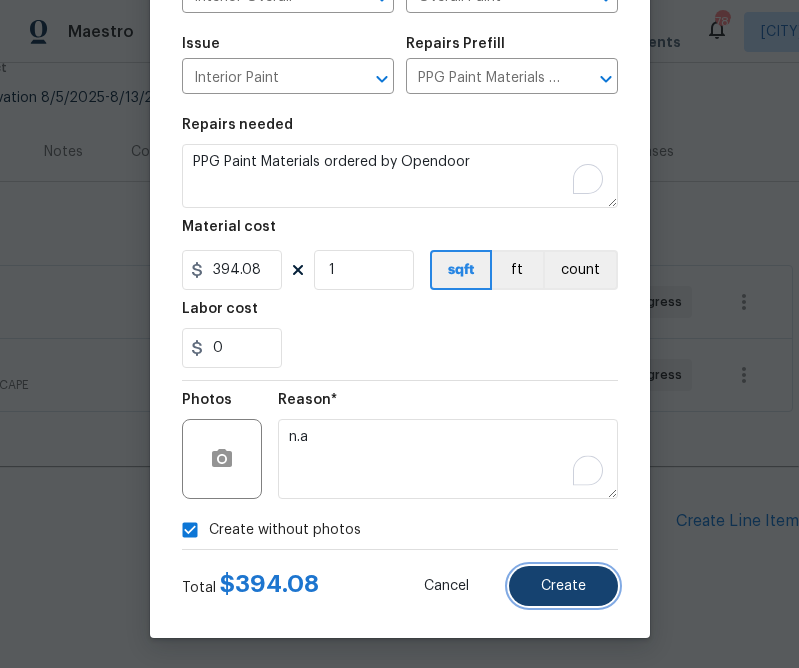 click on "Create" at bounding box center [563, 586] 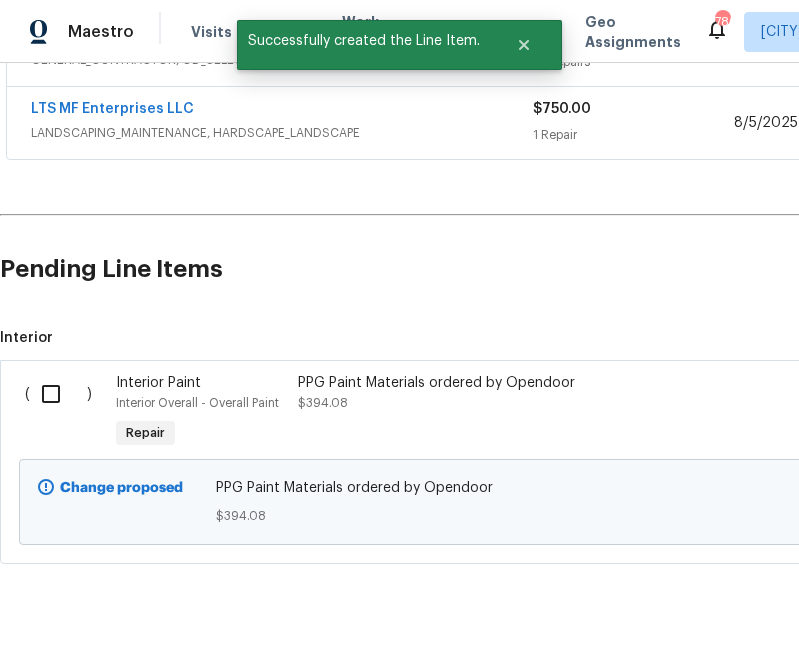 scroll, scrollTop: 446, scrollLeft: 0, axis: vertical 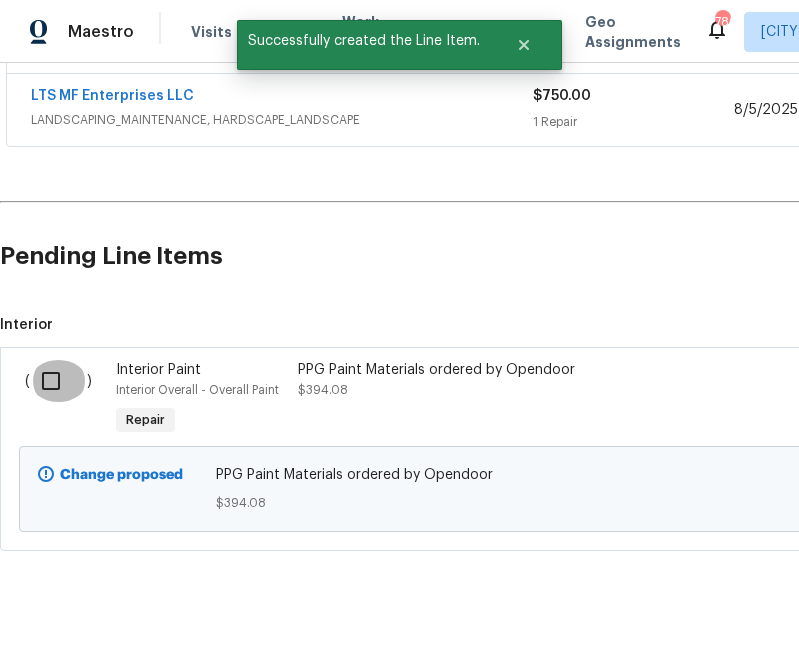 click at bounding box center [58, 381] 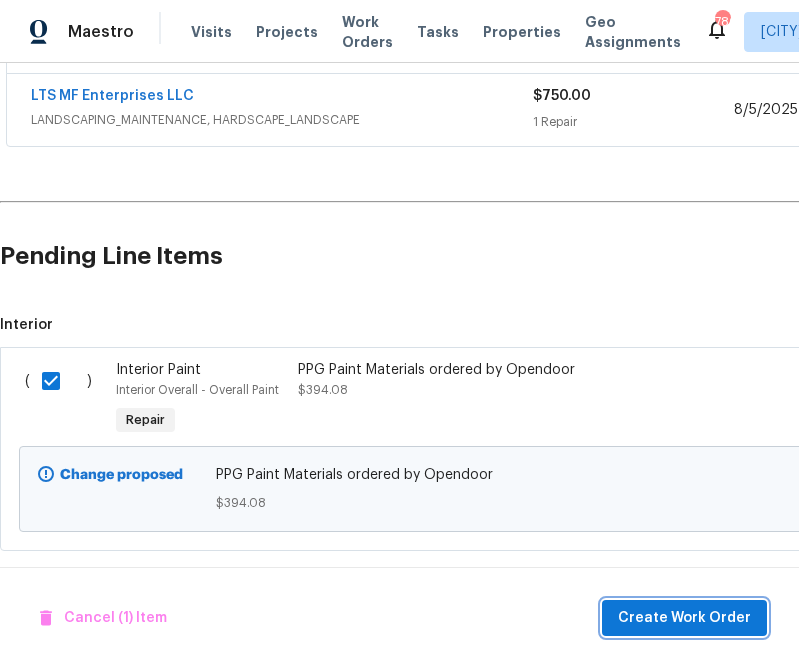 click on "Create Work Order" at bounding box center [684, 618] 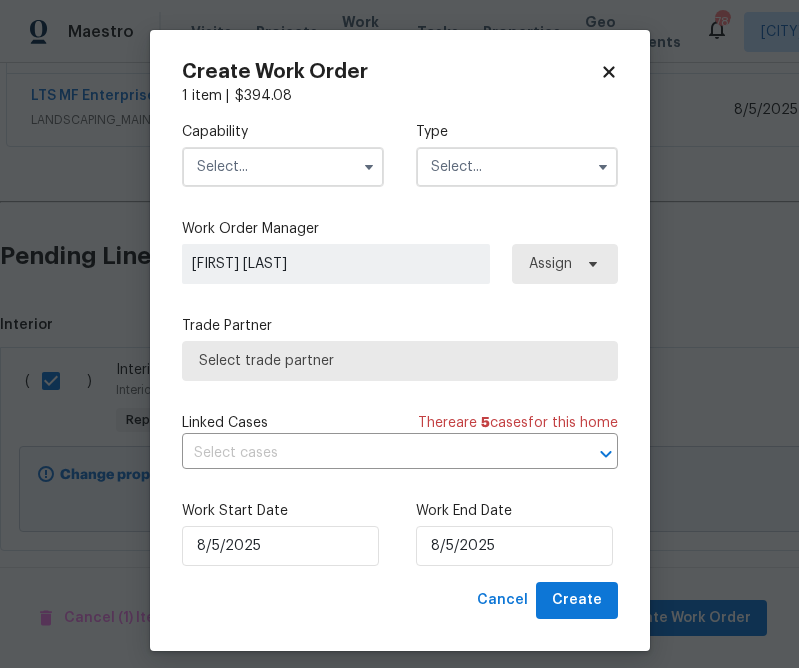 click at bounding box center [283, 167] 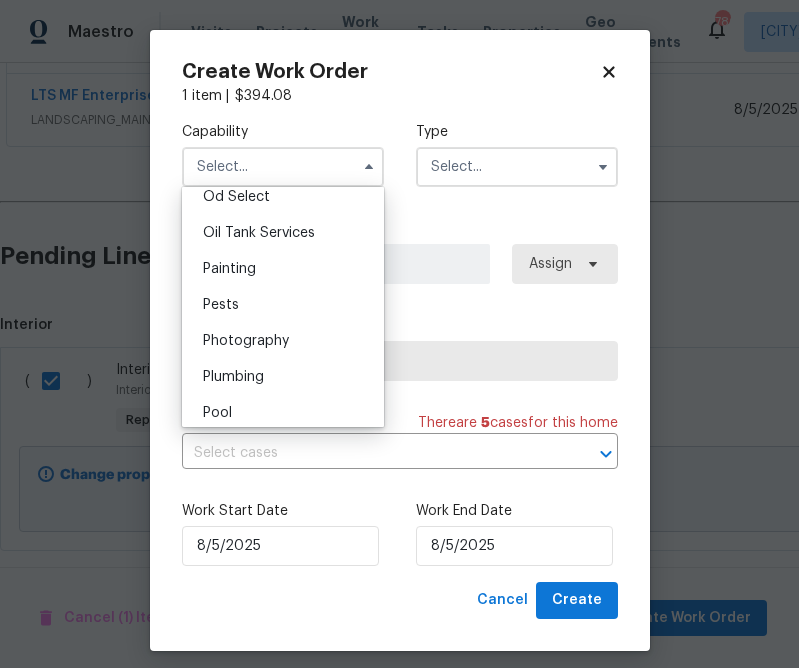 scroll, scrollTop: 1623, scrollLeft: 0, axis: vertical 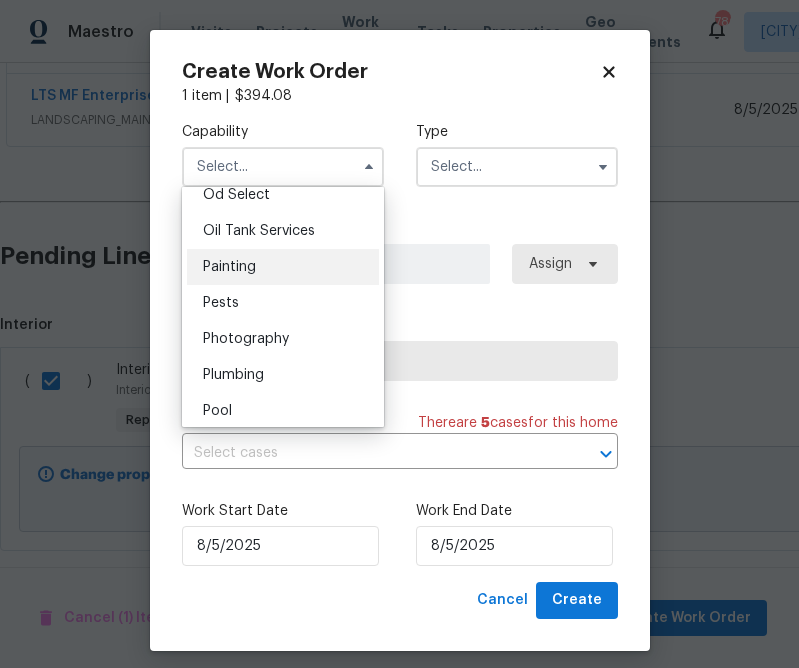 click on "Painting" at bounding box center [283, 267] 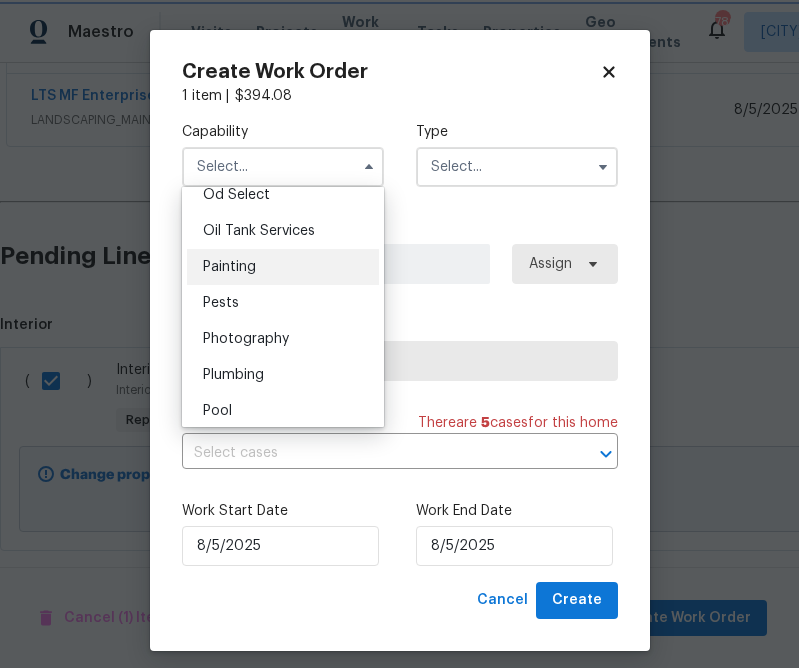 type on "Painting" 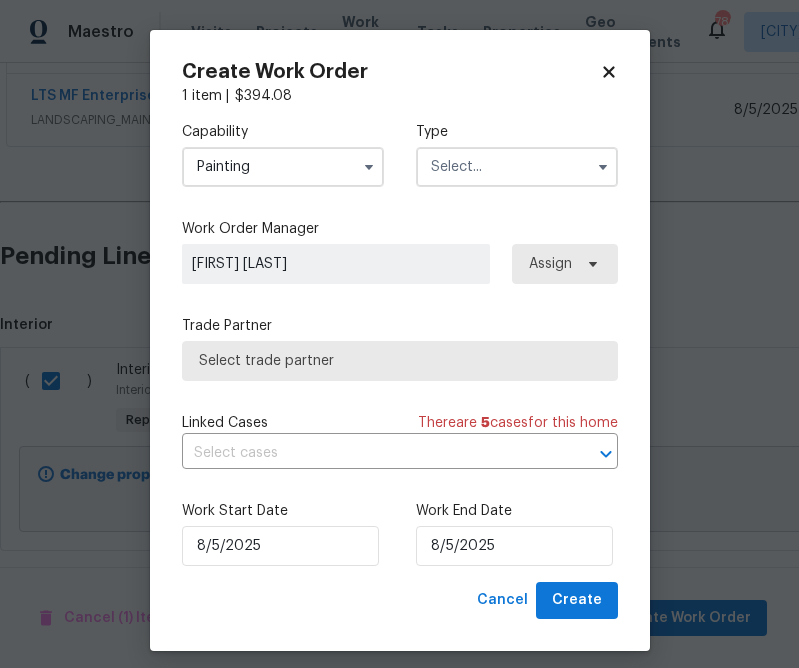 click at bounding box center [517, 167] 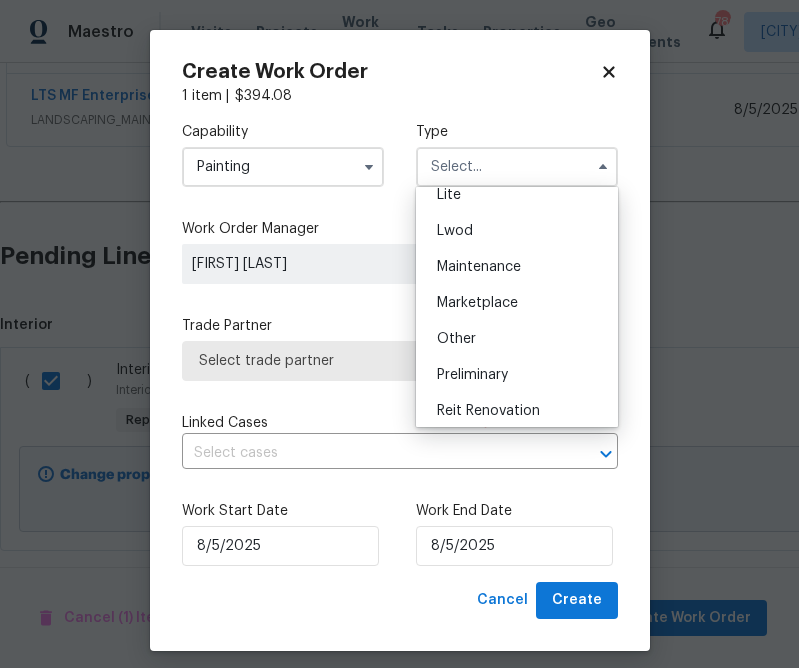 scroll, scrollTop: 316, scrollLeft: 0, axis: vertical 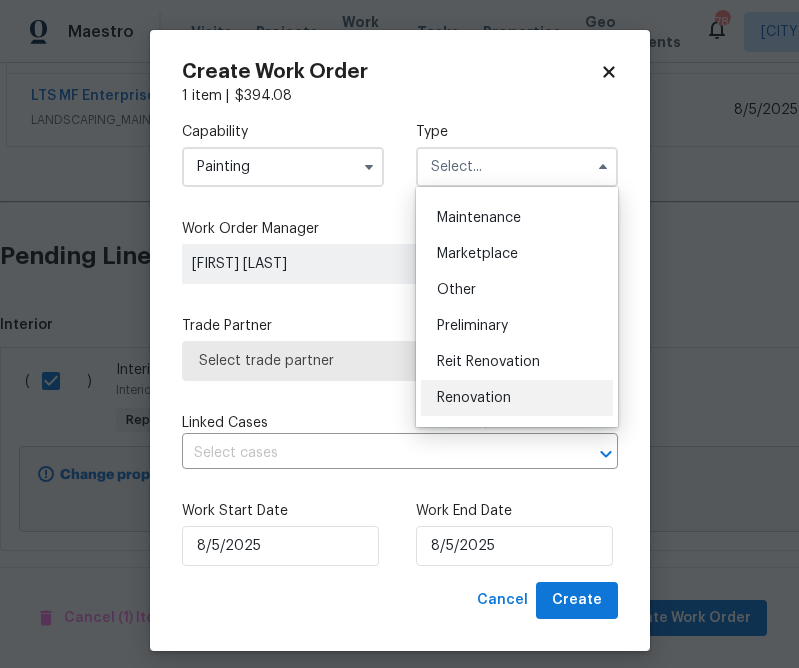 click on "Renovation" at bounding box center (517, 398) 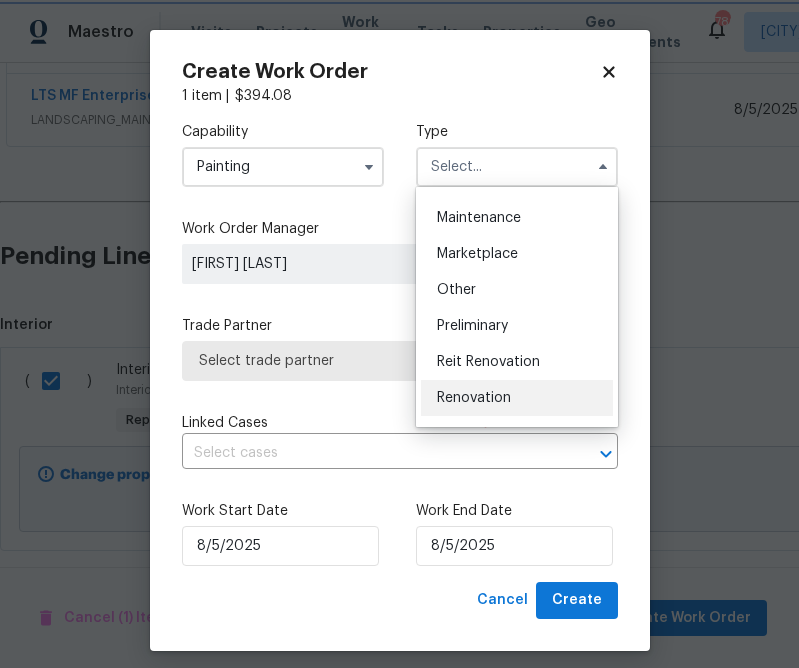 type on "Renovation" 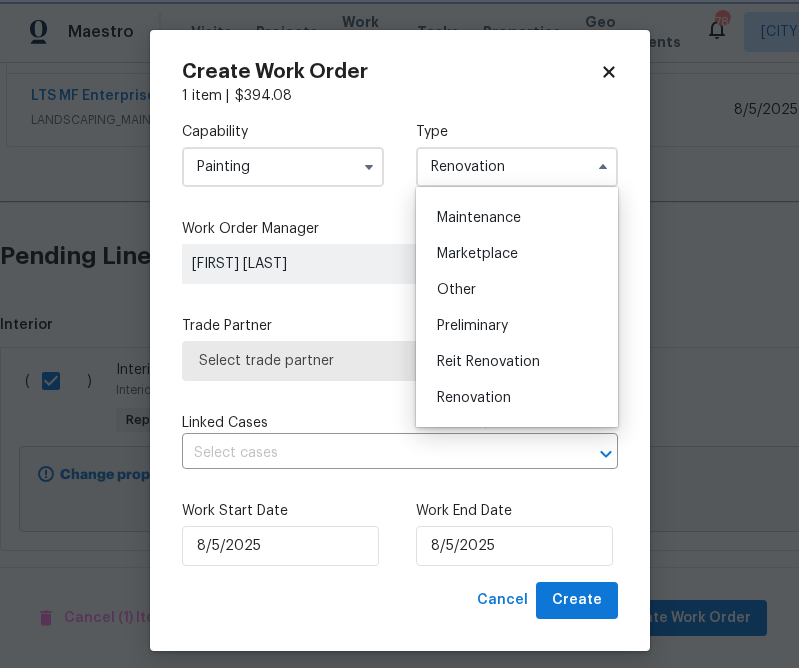 scroll, scrollTop: 0, scrollLeft: 0, axis: both 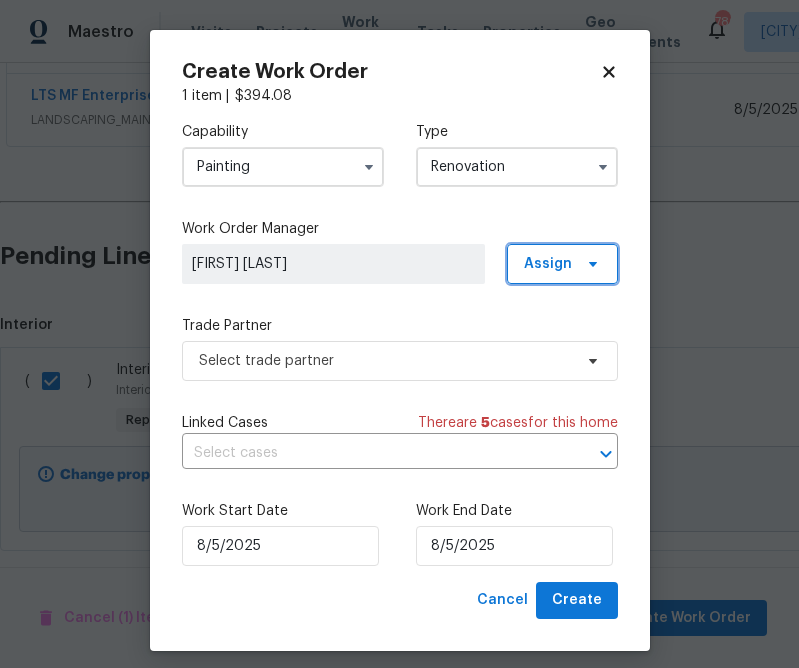 click on "Assign" at bounding box center (548, 264) 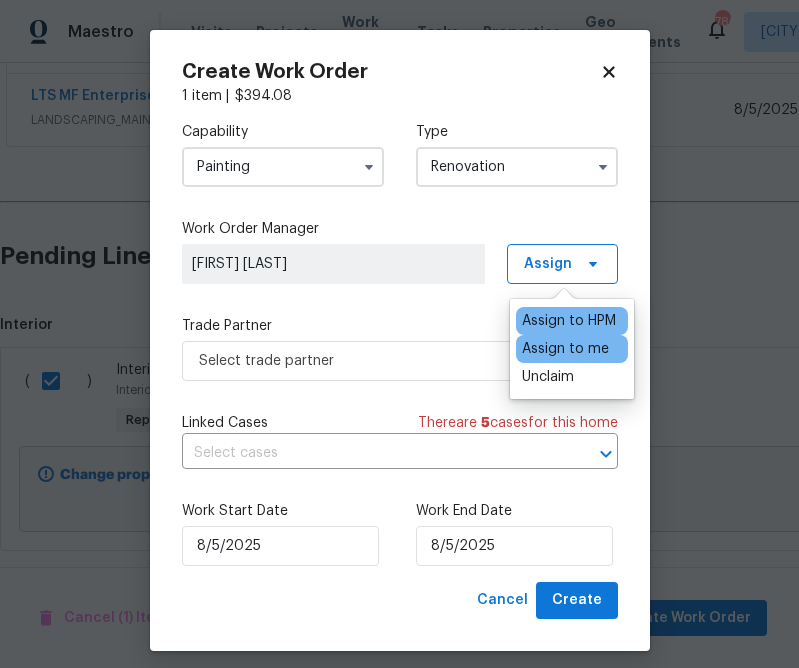 click on "Assign to me" at bounding box center [565, 349] 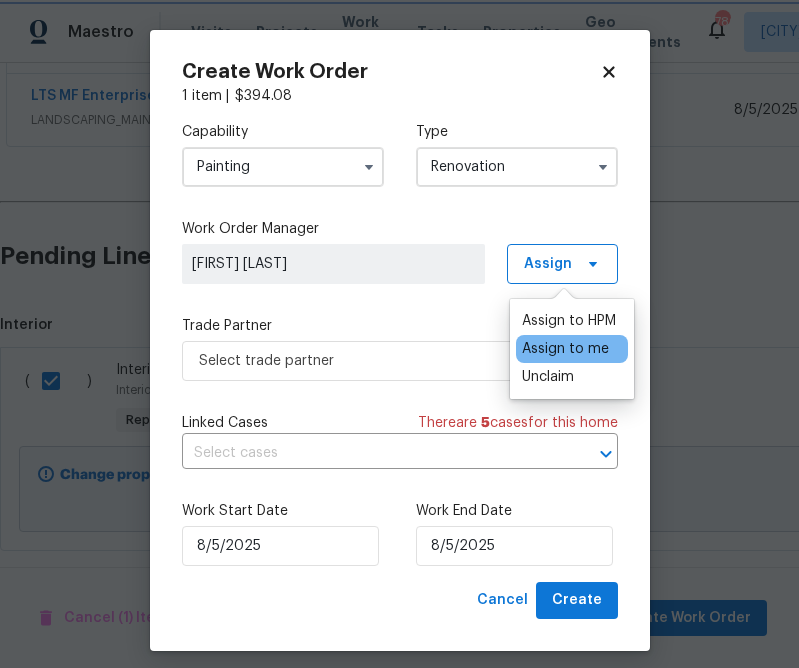 click on "Trade Partner" at bounding box center [400, 326] 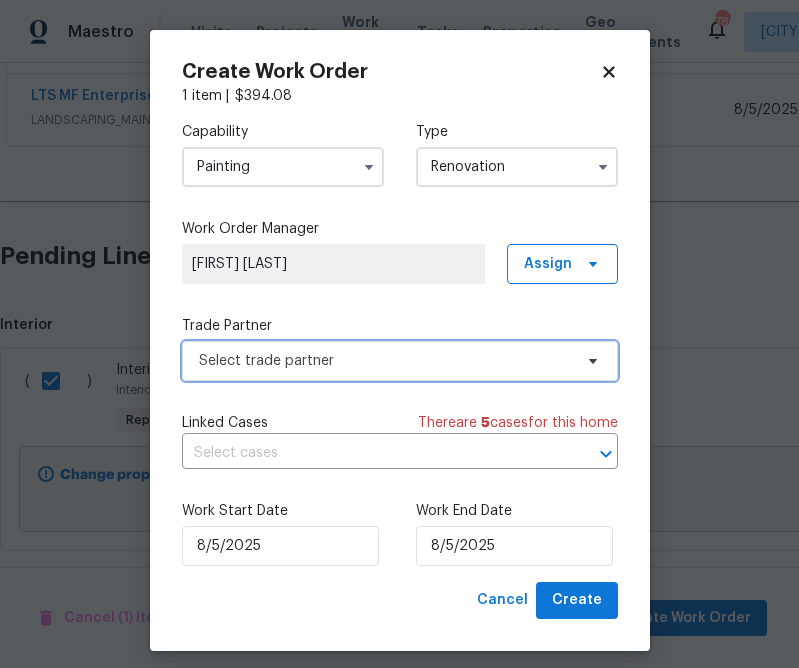 click on "Select trade partner" at bounding box center [385, 361] 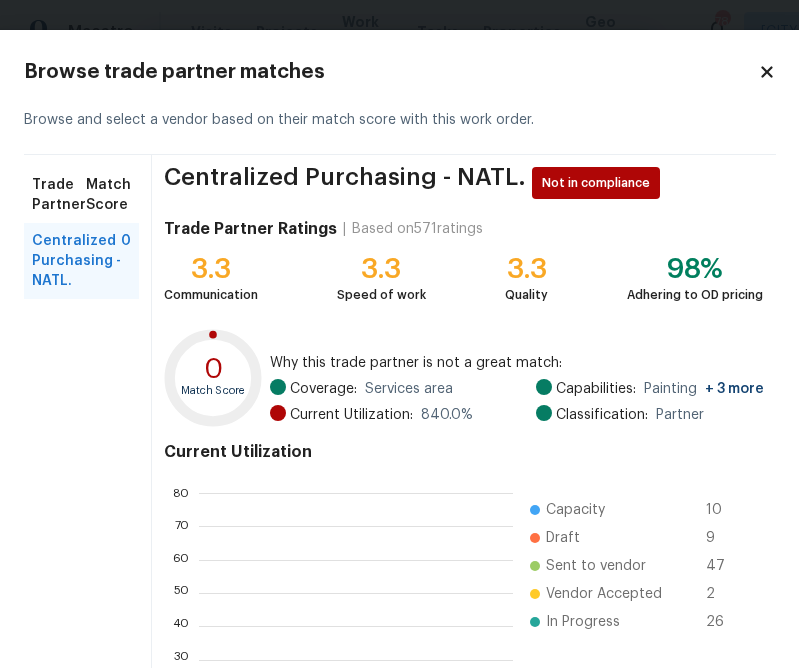 scroll, scrollTop: 2, scrollLeft: 1, axis: both 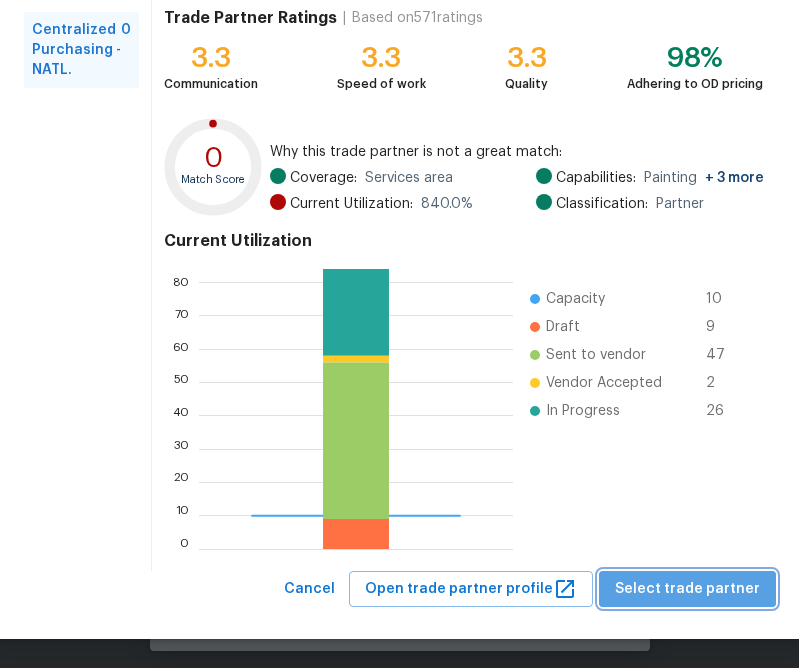 click on "Select trade partner" at bounding box center (687, 589) 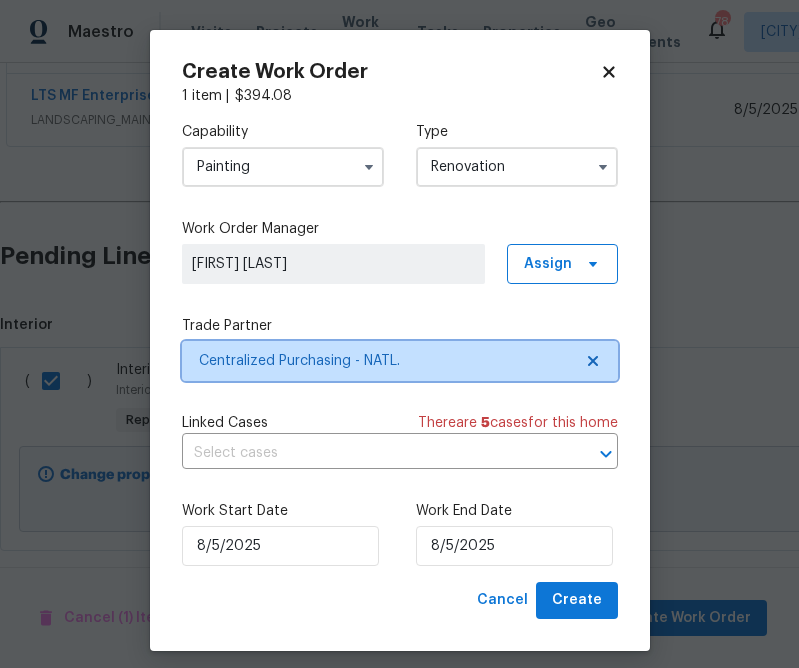 scroll, scrollTop: 0, scrollLeft: 0, axis: both 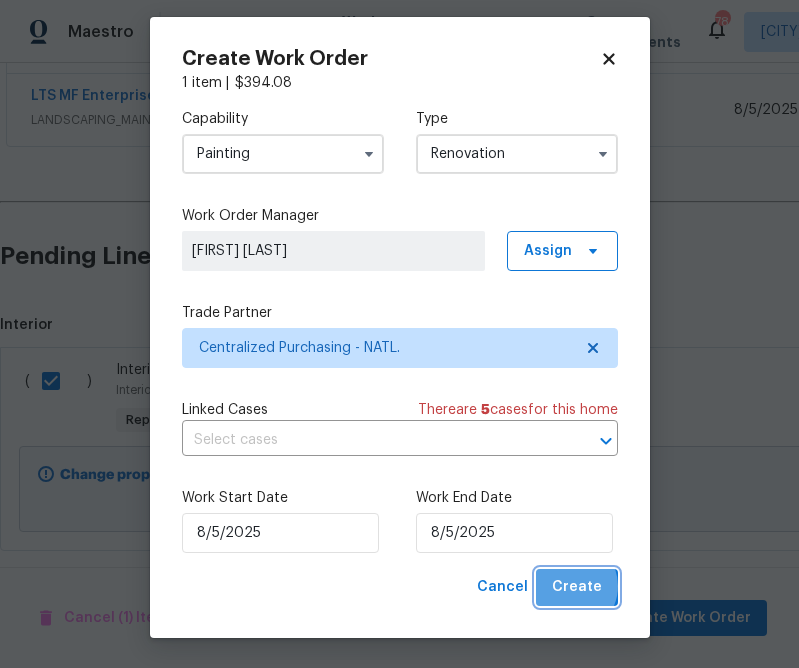 click on "Create" at bounding box center (577, 587) 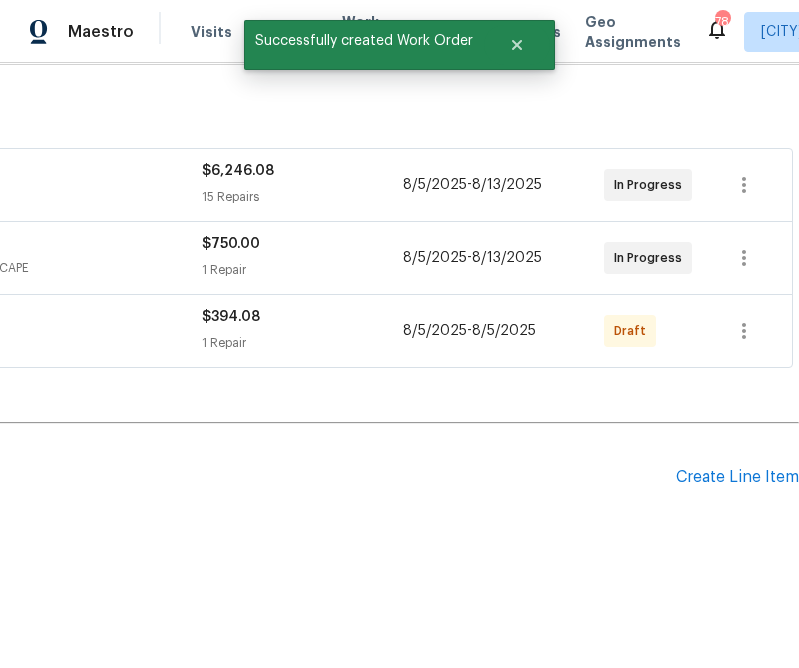 scroll, scrollTop: 298, scrollLeft: 0, axis: vertical 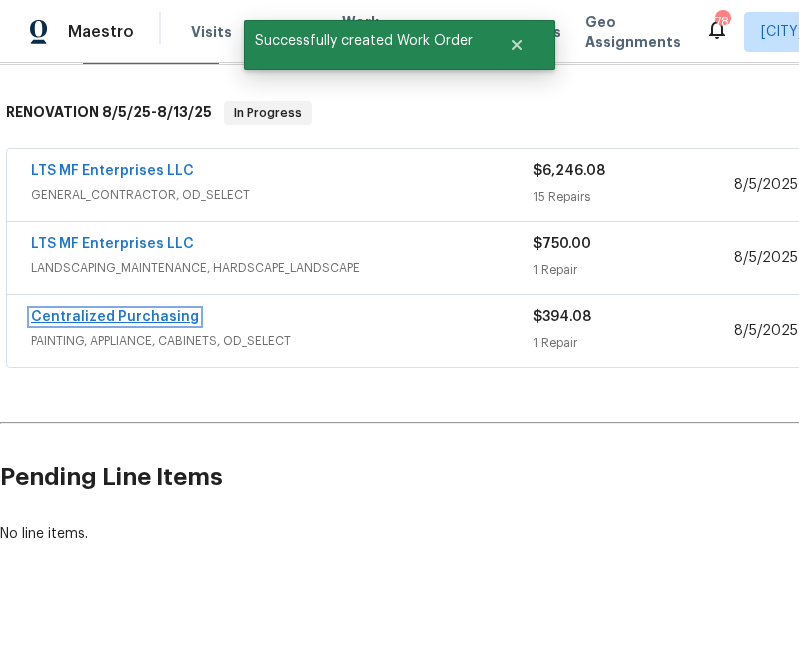 click on "Centralized Purchasing" at bounding box center (115, 317) 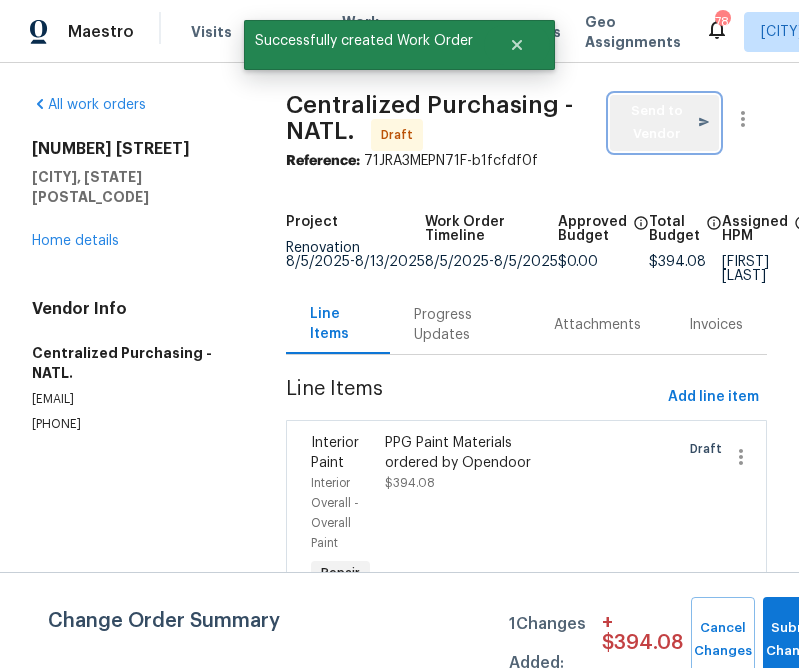 click on "Send to Vendor" at bounding box center [664, 123] 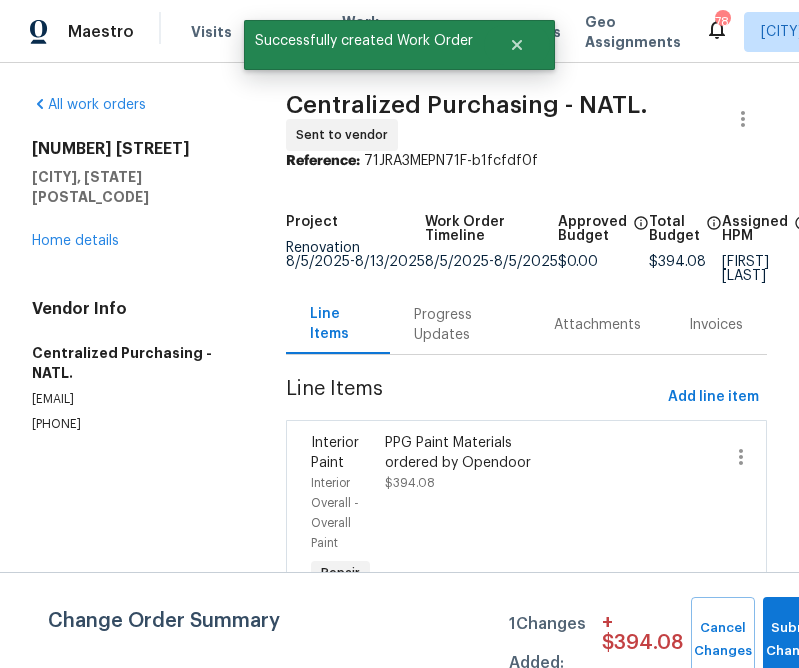 click on "All work orders 124 Crockett Way Venus, TX 76084 Home details Vendor Info Centralized Purchasing - NATL. ppgdummyvendor@opendoor.com (888) 352-7075" at bounding box center (135, 421) 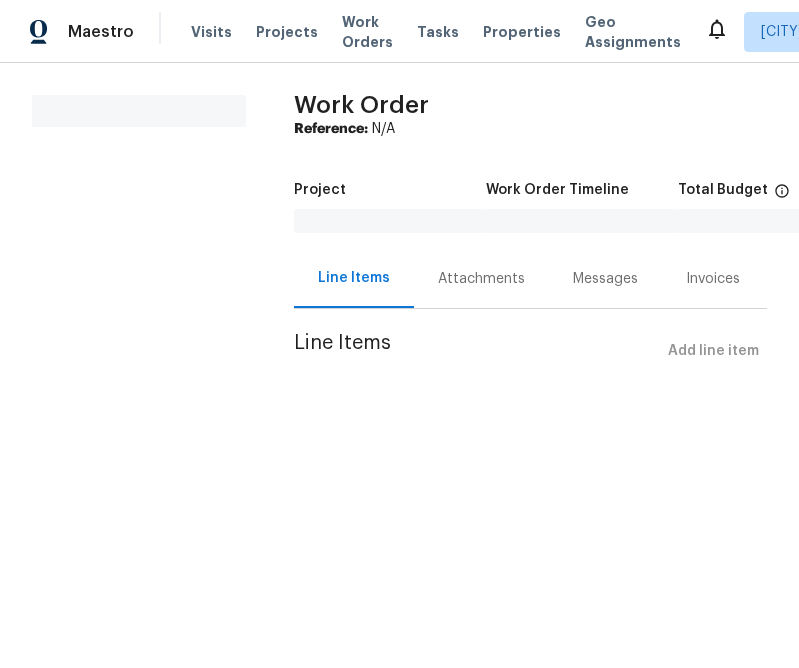 scroll, scrollTop: 0, scrollLeft: 0, axis: both 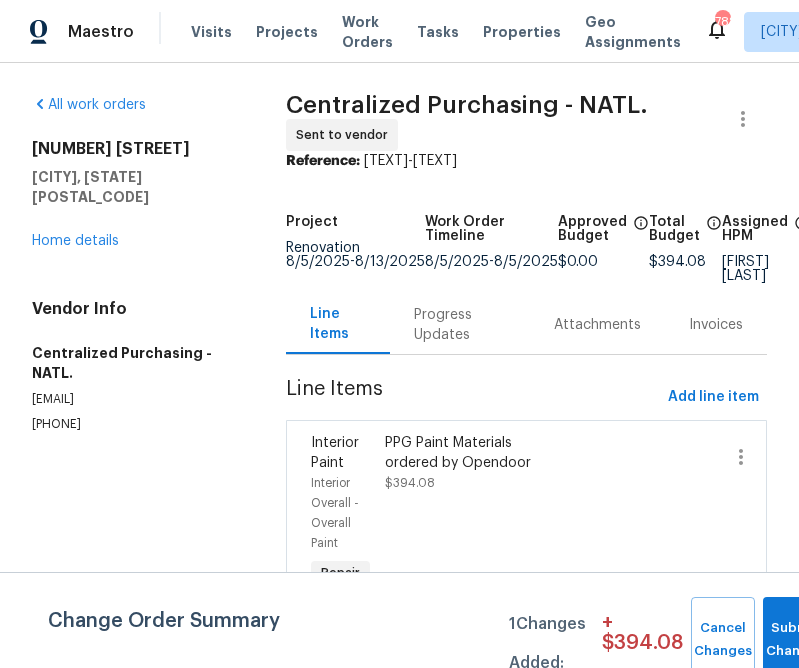 click on "[CITY], [STATE] + [NUMBER] [NAME]" at bounding box center [399, 31] 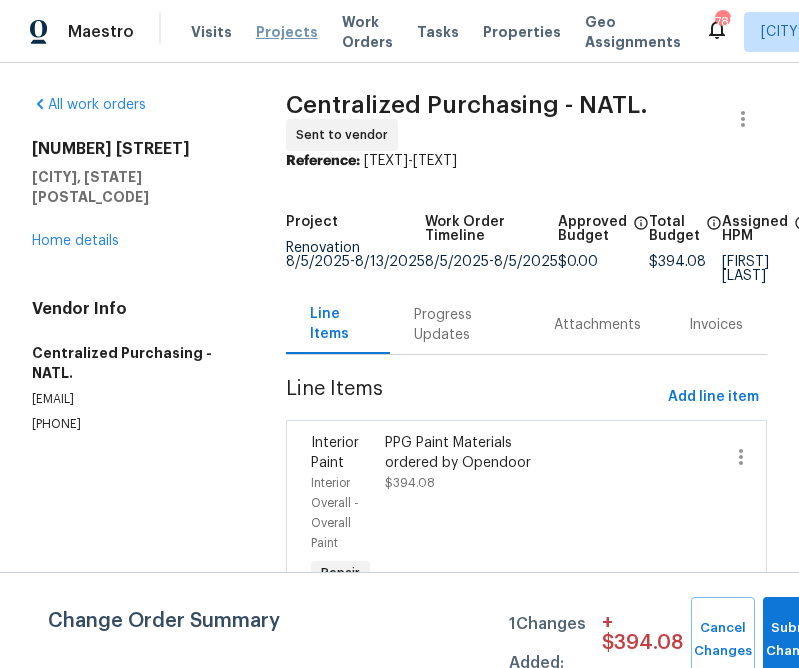 click on "Projects" at bounding box center [287, 32] 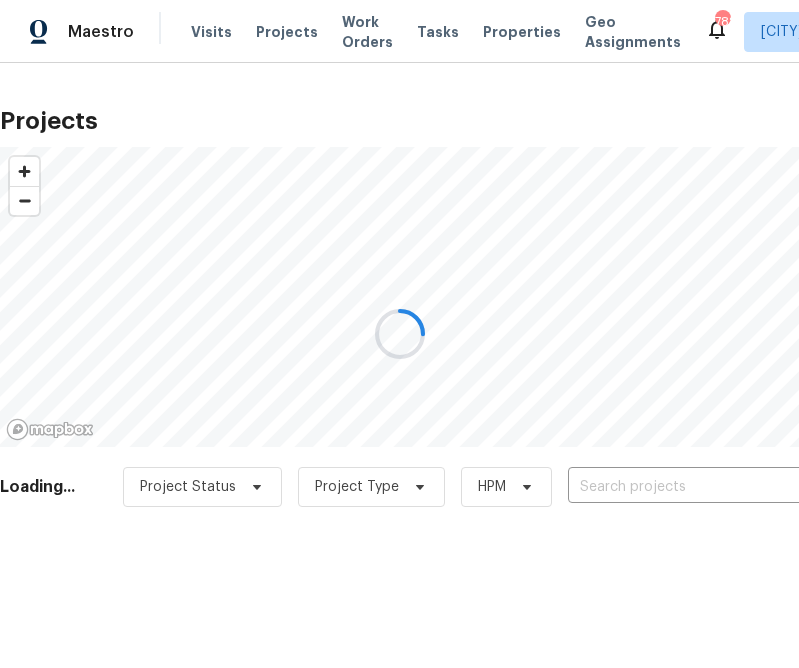 click at bounding box center (399, 334) 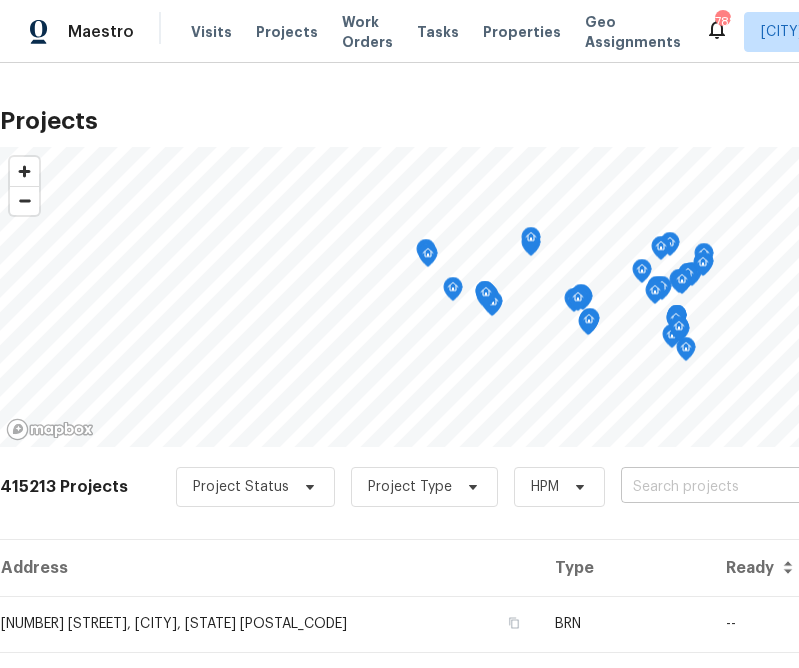 click at bounding box center (735, 487) 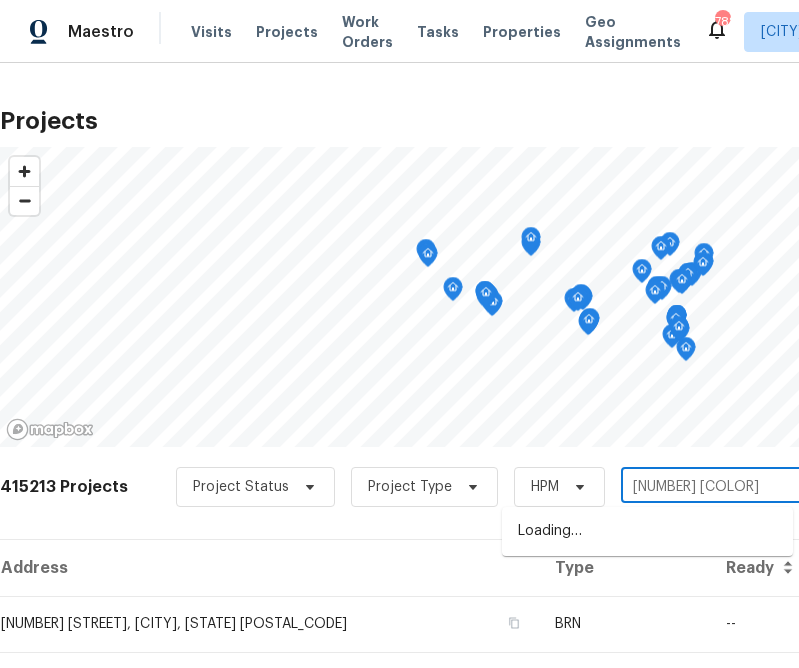 type on "33 blue m" 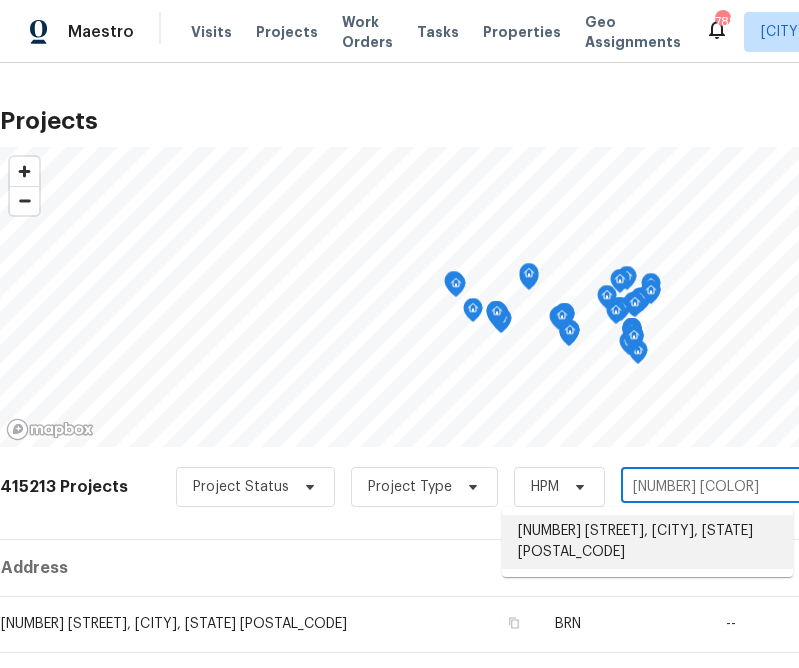 click on "33 Blue Mule Dr, Edgewood, NM 87015" at bounding box center (647, 542) 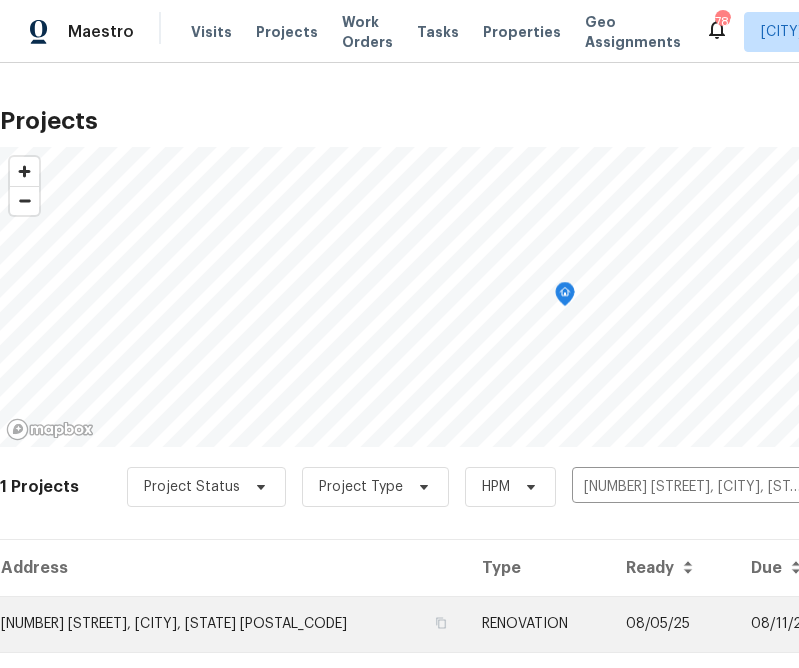 click on "33 Blue Mule Dr, Edgewood, NM 87015" at bounding box center (233, 624) 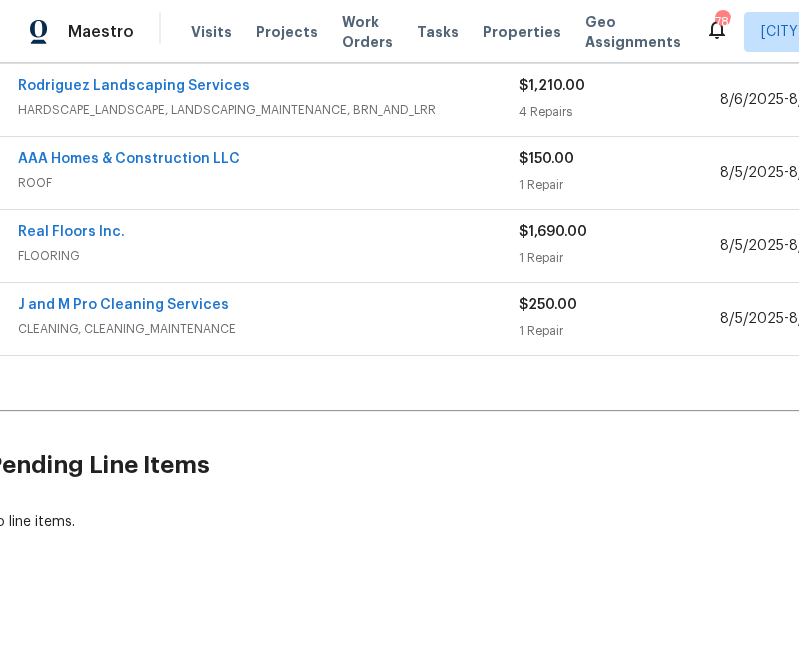 scroll, scrollTop: 456, scrollLeft: 331, axis: both 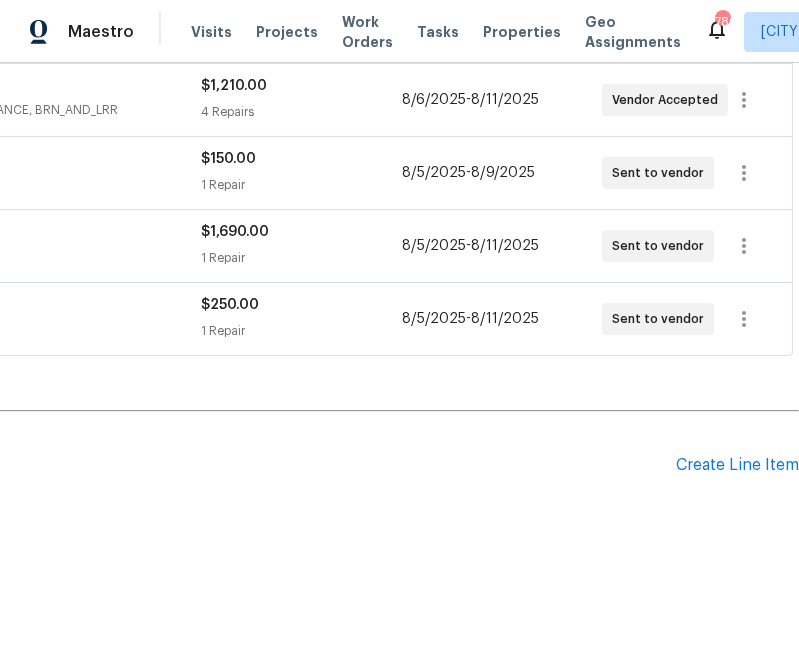 click on "Pending Line Items Create Line Item" at bounding box center (234, 465) 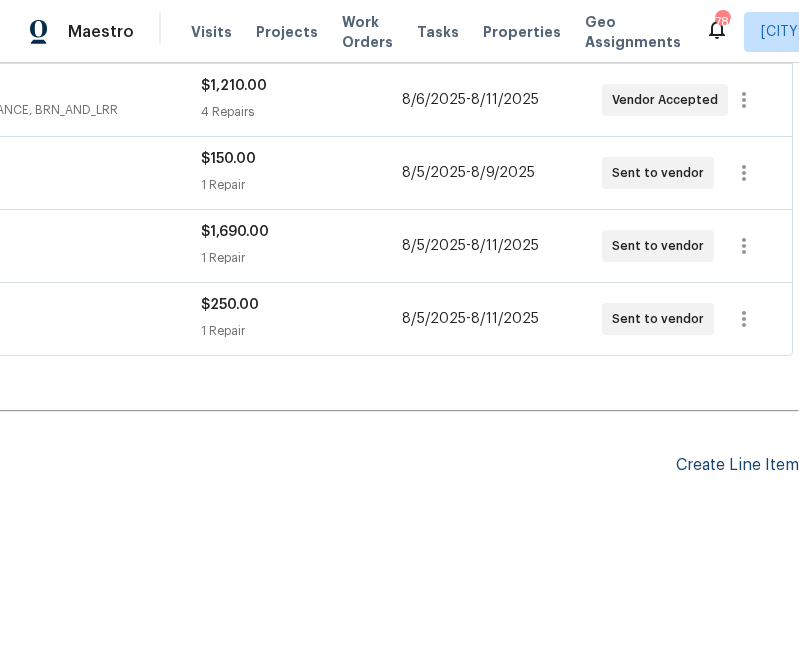 click on "Create Line Item" at bounding box center (737, 465) 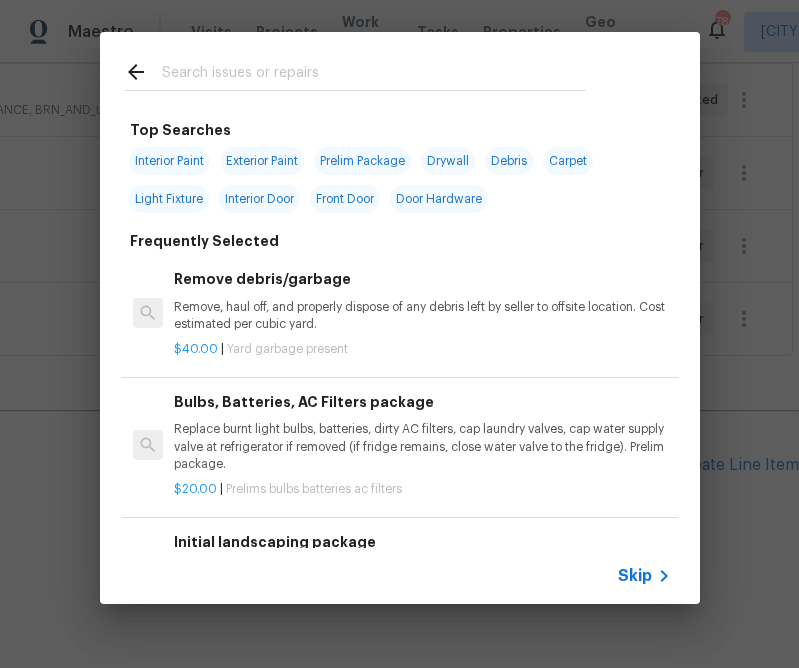 click on "Skip" at bounding box center [400, 576] 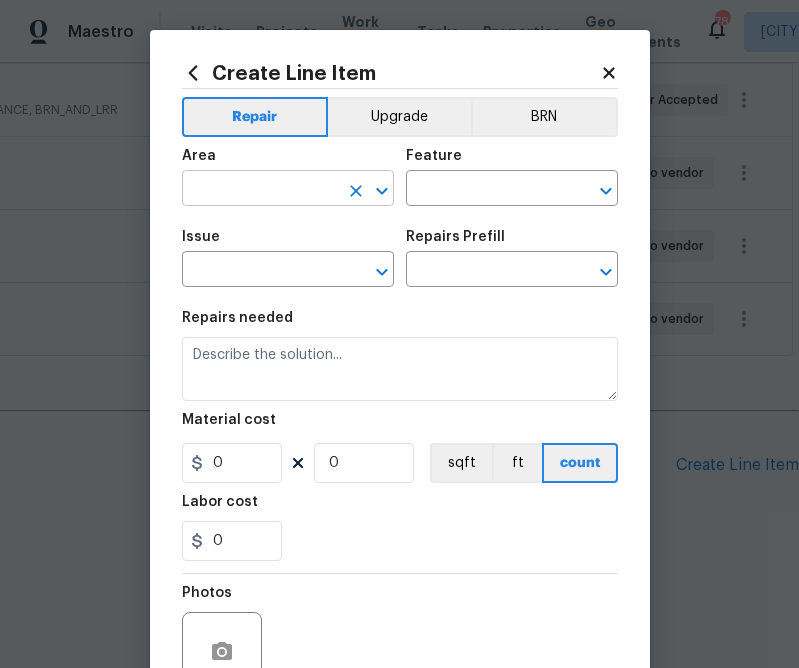 click at bounding box center [260, 190] 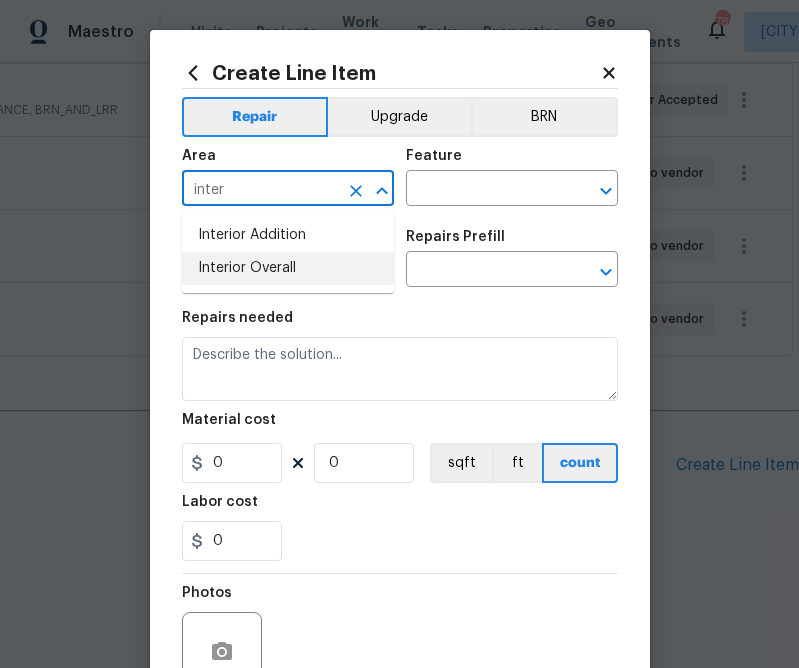 click on "Interior Overall" at bounding box center (288, 268) 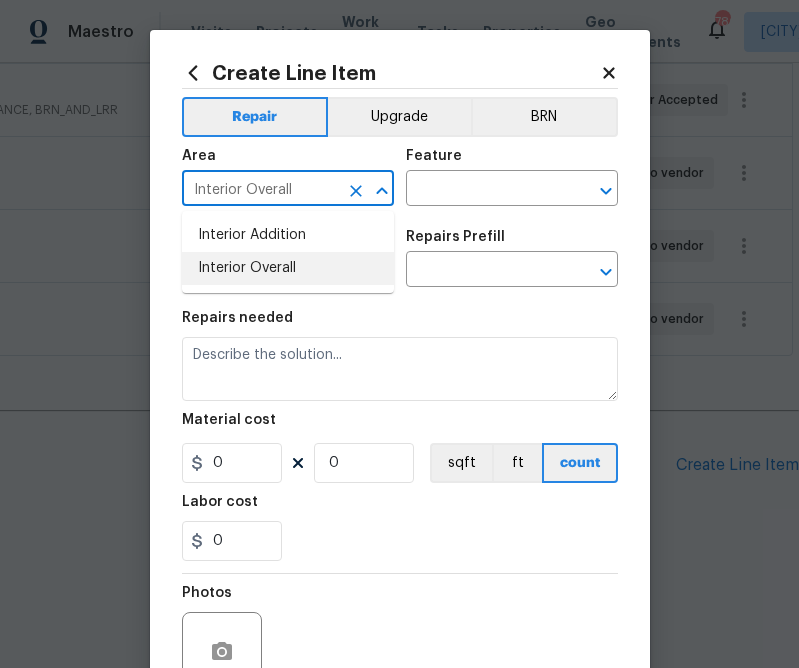 type on "Interior Overall" 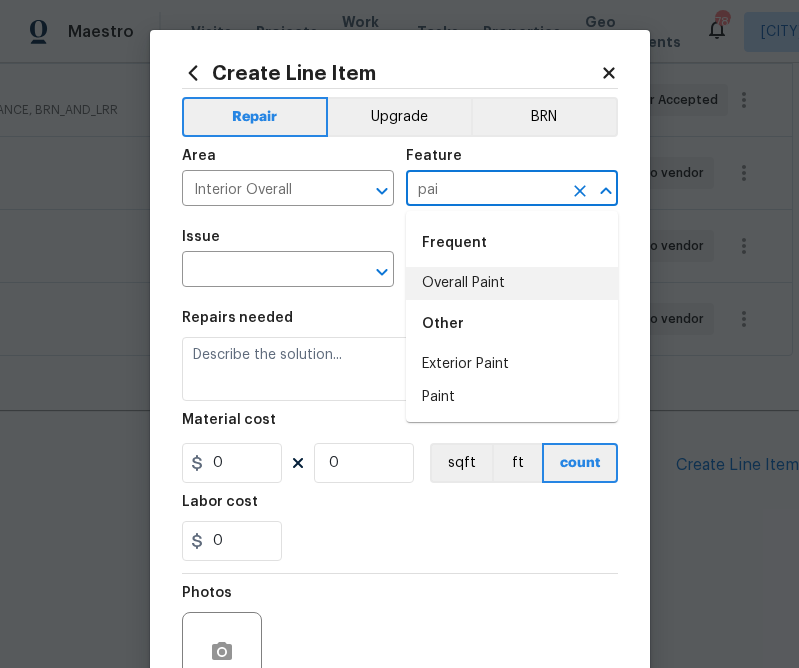 click on "Overall Paint" at bounding box center [512, 283] 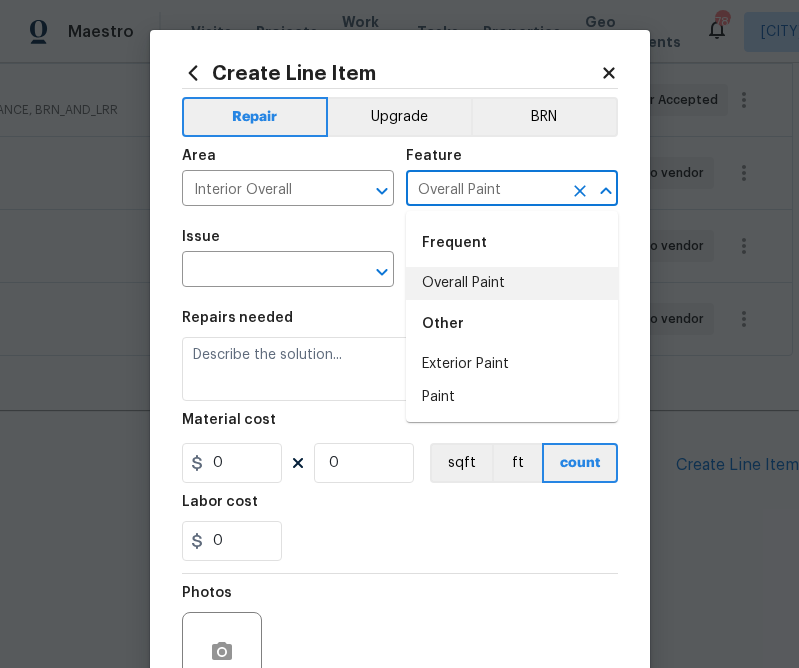 type on "Overall Paint" 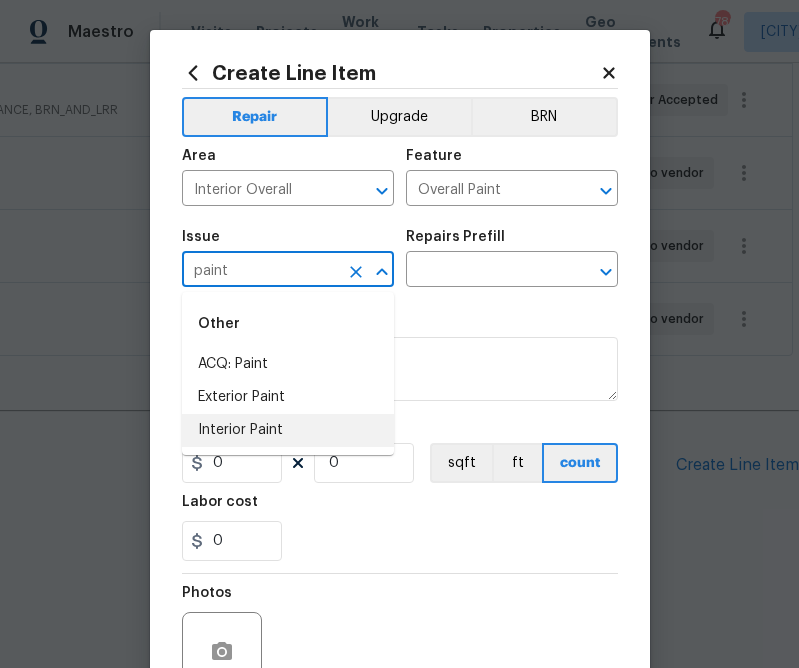 click on "Interior Paint" at bounding box center [288, 430] 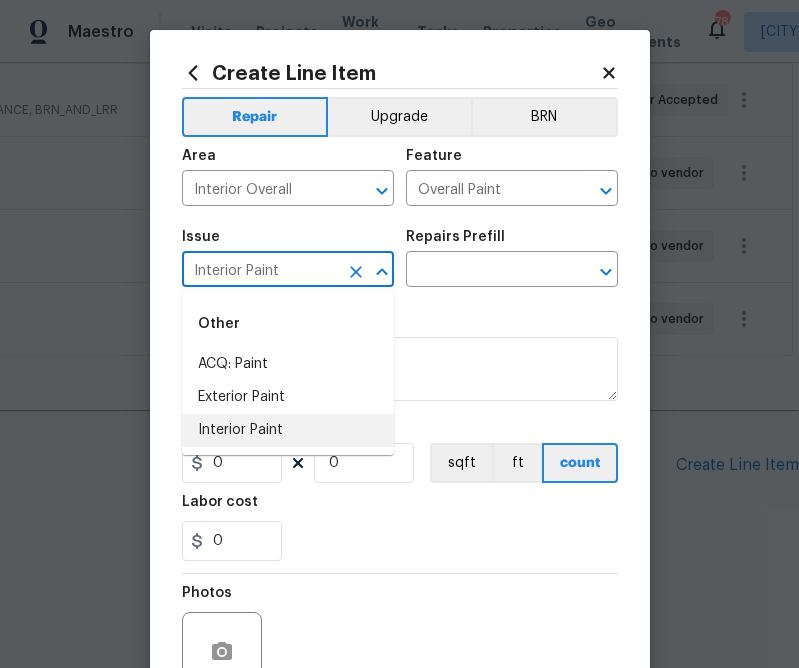type on "Interior Paint" 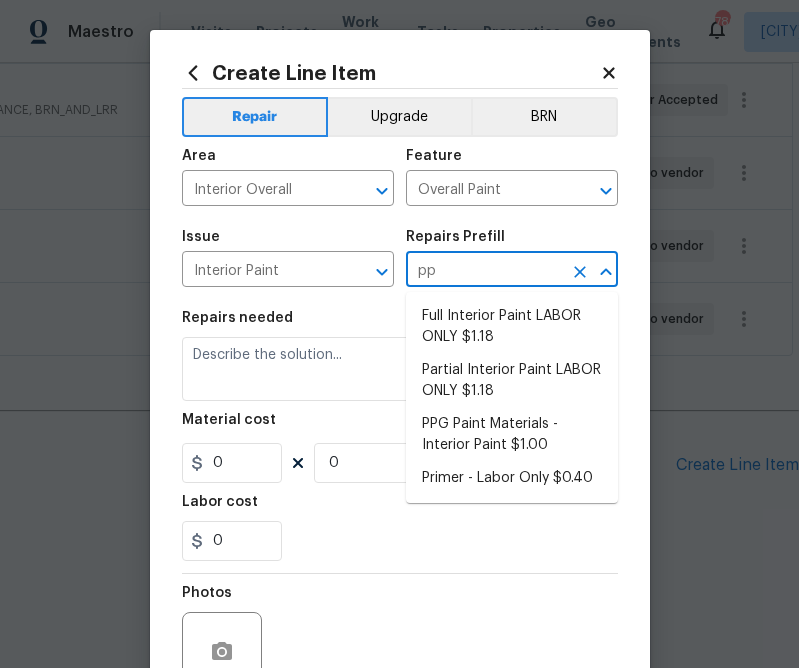type on "ppg" 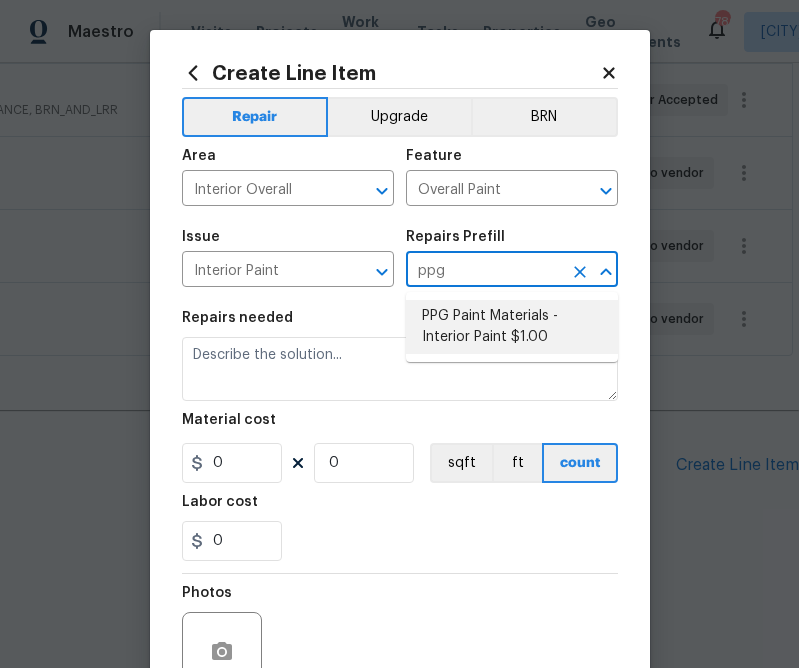 click on "PPG Paint Materials - Interior Paint $1.00" at bounding box center (512, 327) 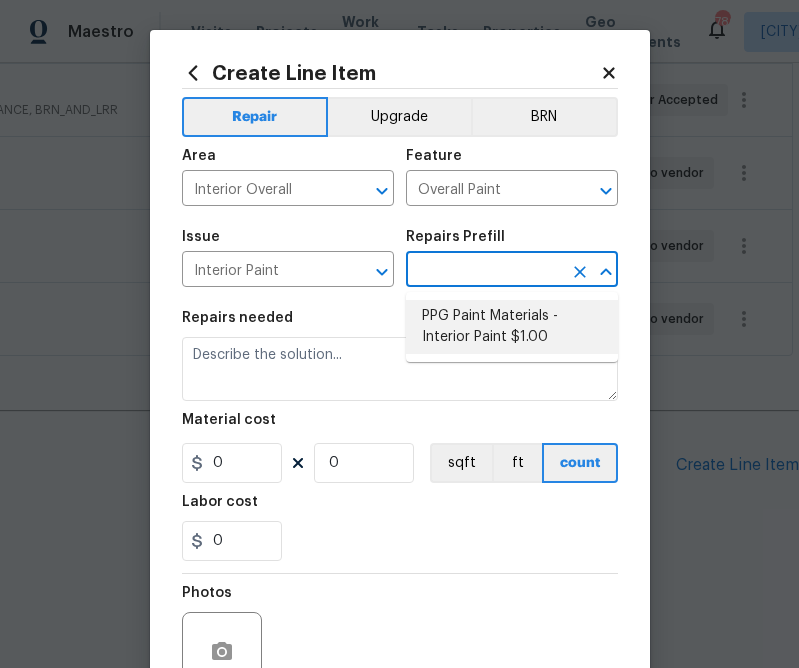 type on "PPG Paint Materials - Interior Paint $1.00" 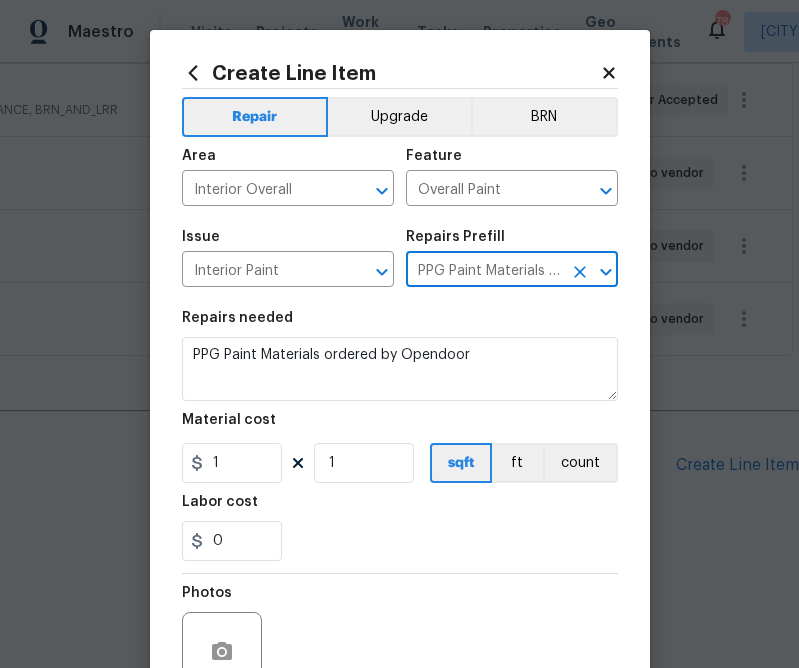 type on "PPG Paint Materials - Interior Paint $1.00" 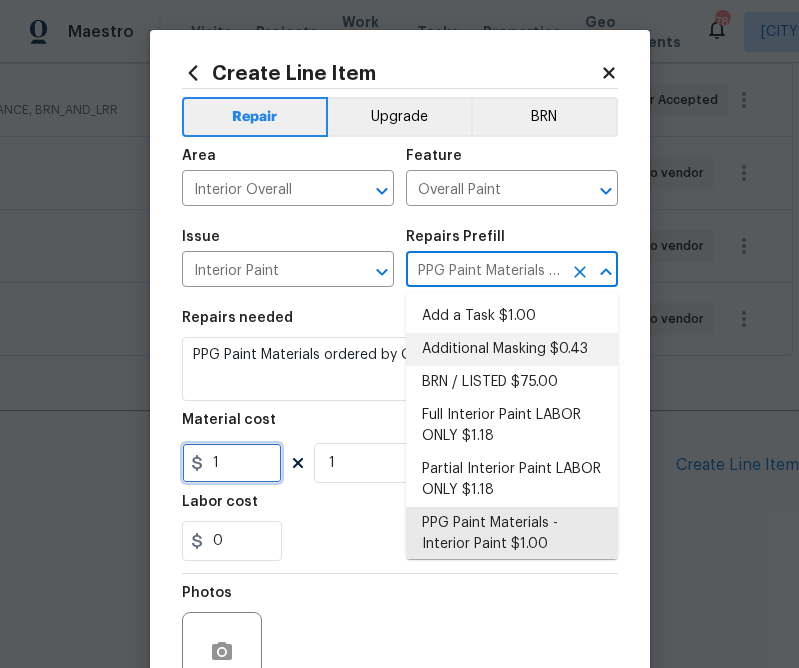 click on "1" at bounding box center [232, 463] 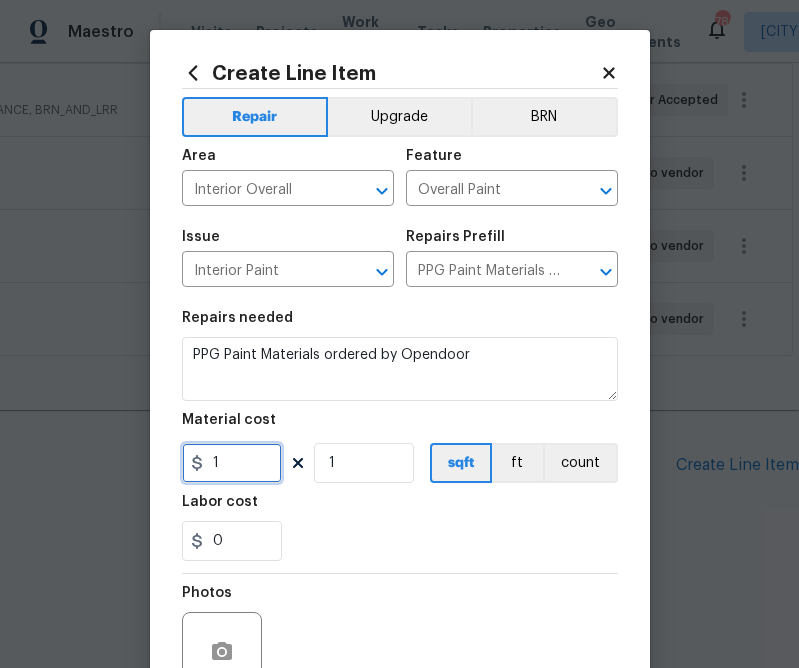 paste on "322.35" 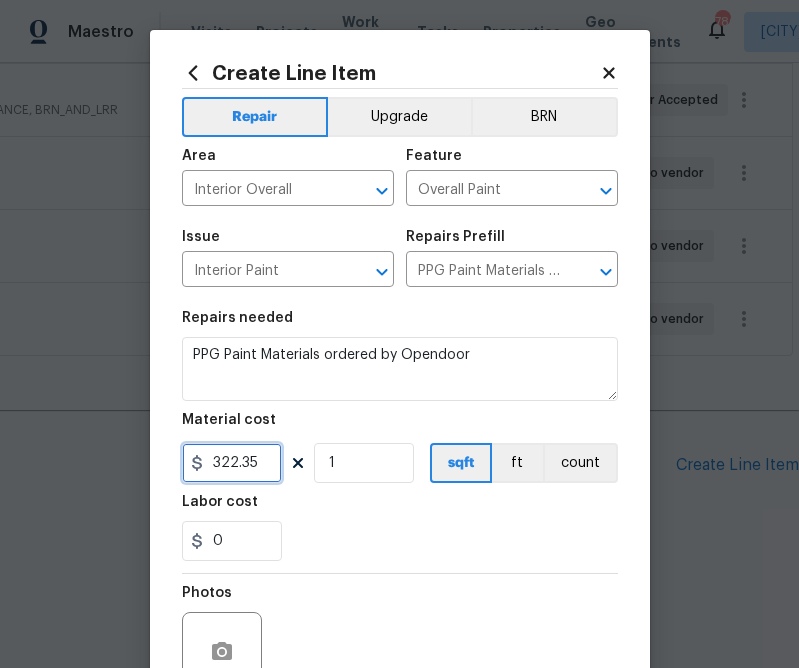 type on "322.35" 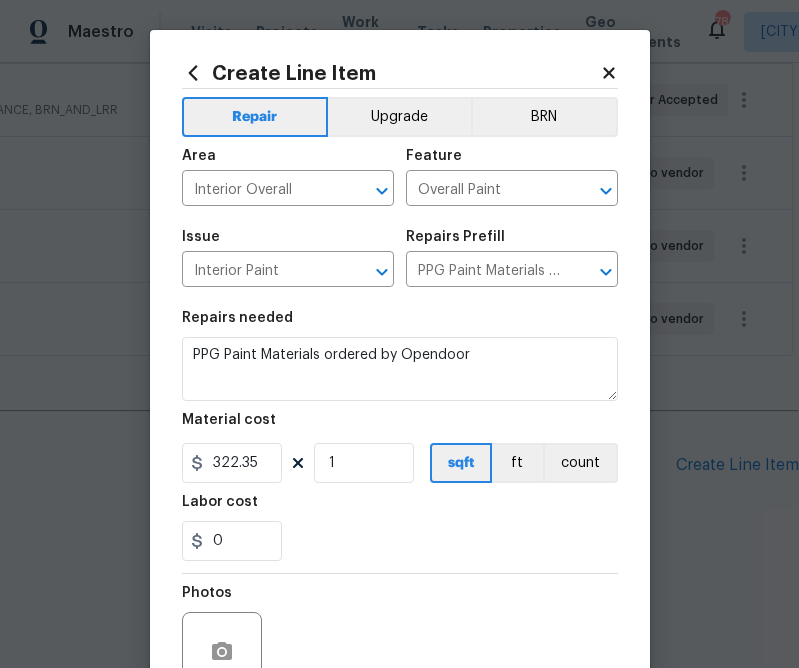 click on "0" at bounding box center (400, 541) 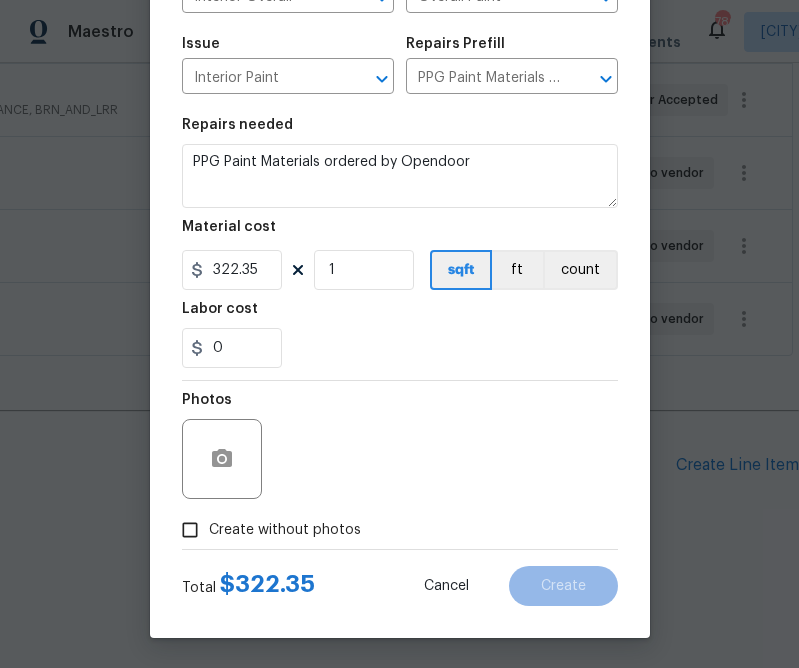 click on "Create without photos" at bounding box center [285, 530] 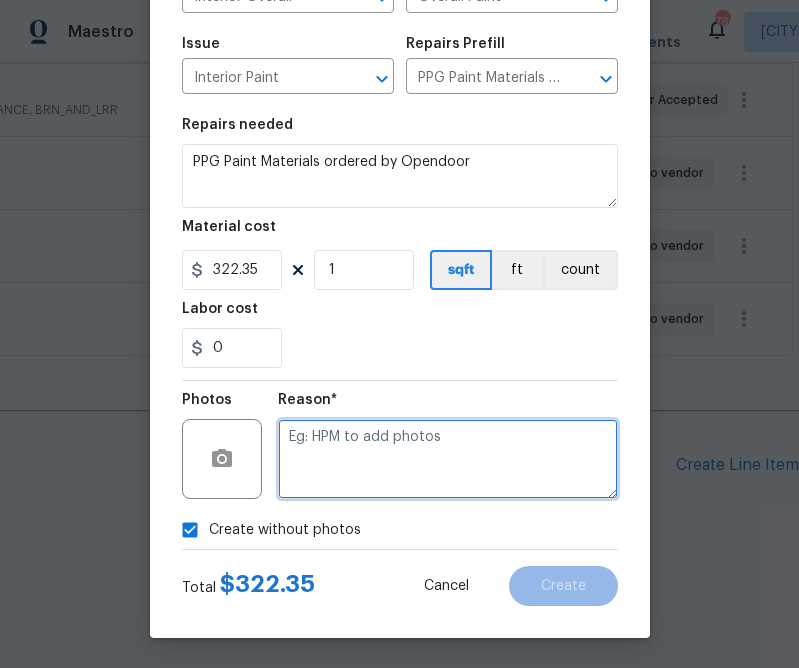 click at bounding box center [448, 459] 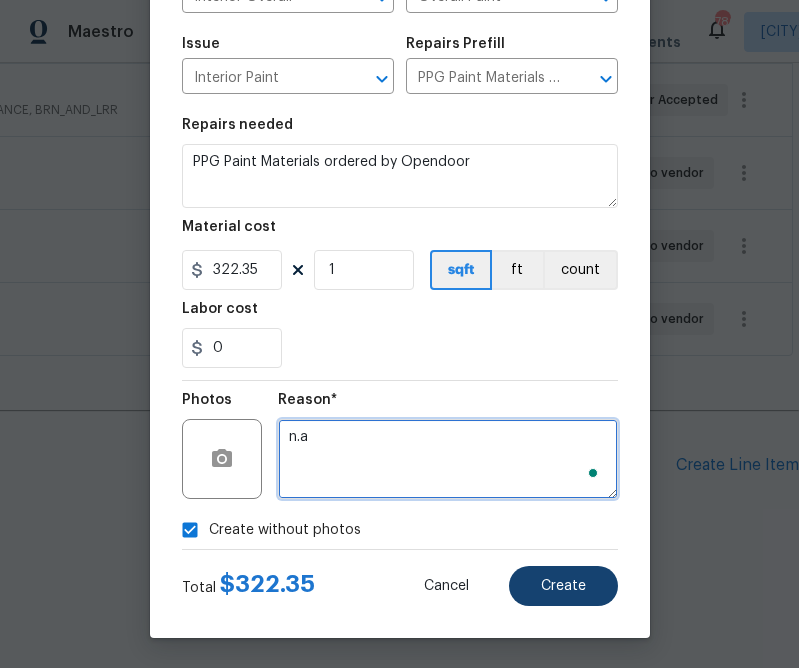 type on "n.a" 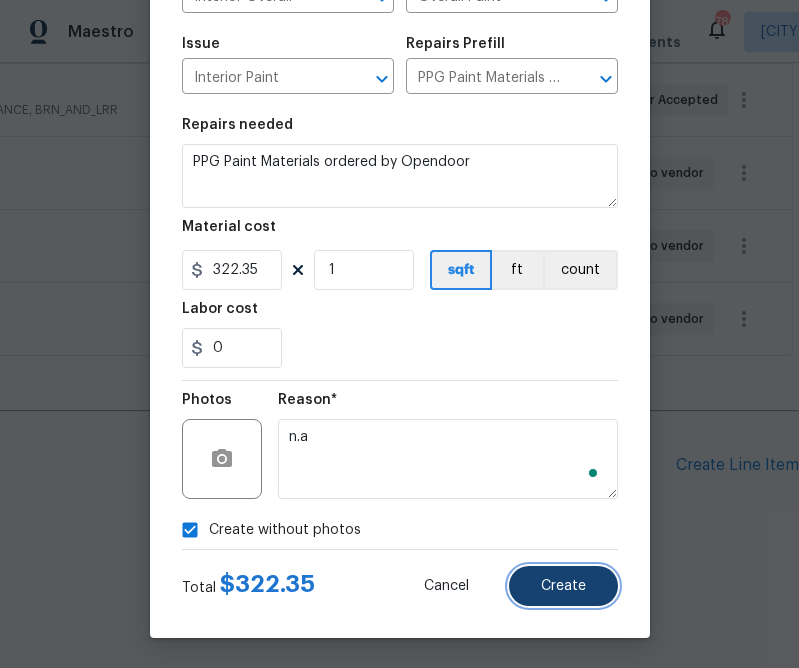 click on "Create" at bounding box center (563, 586) 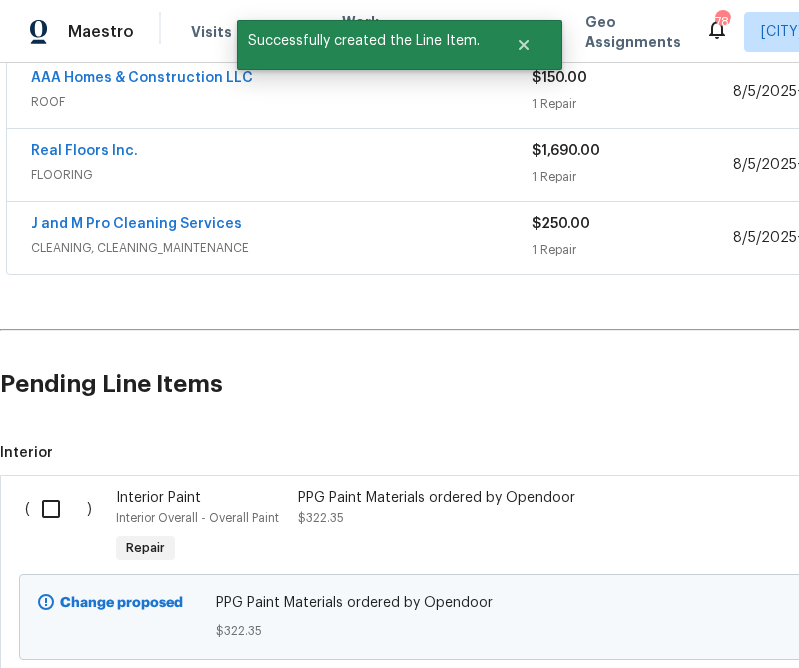 scroll, scrollTop: 684, scrollLeft: 0, axis: vertical 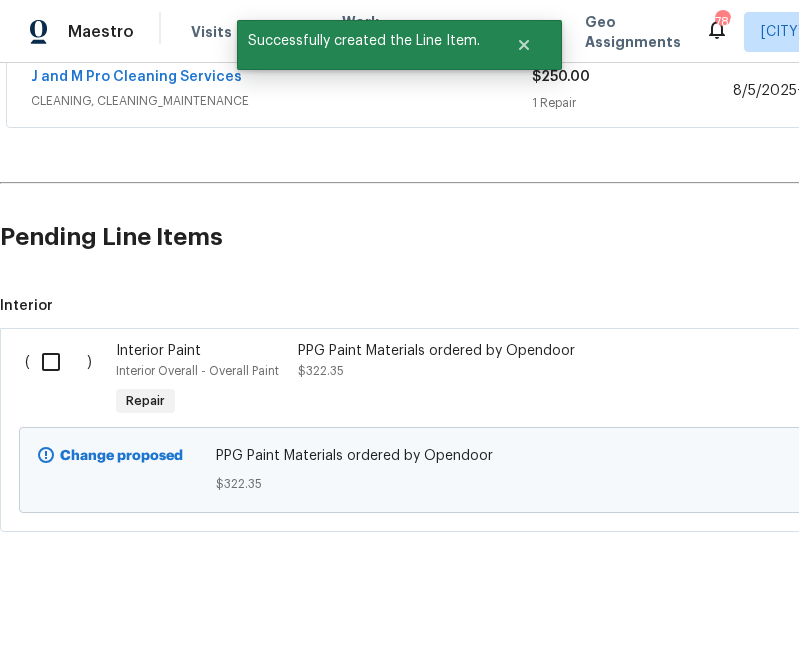 click at bounding box center (58, 362) 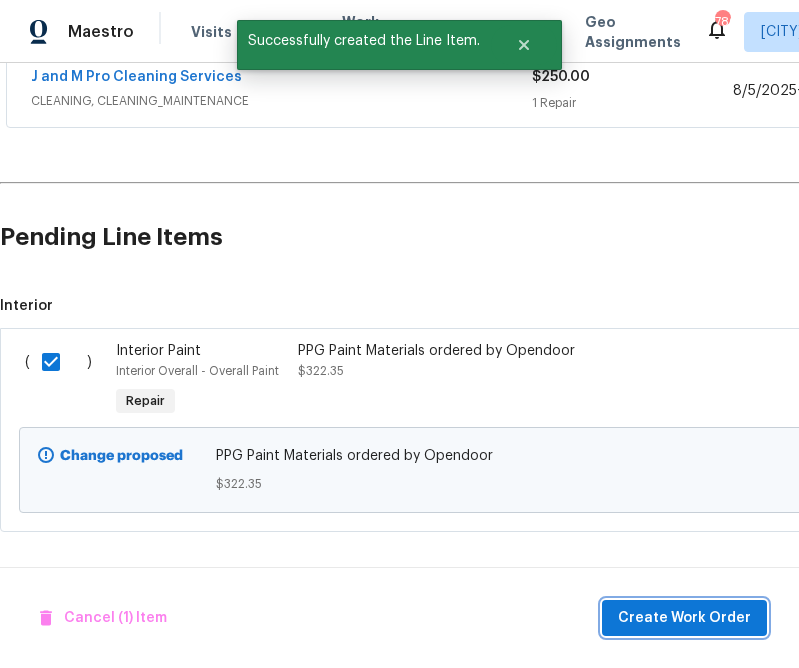 click on "Create Work Order" at bounding box center [684, 618] 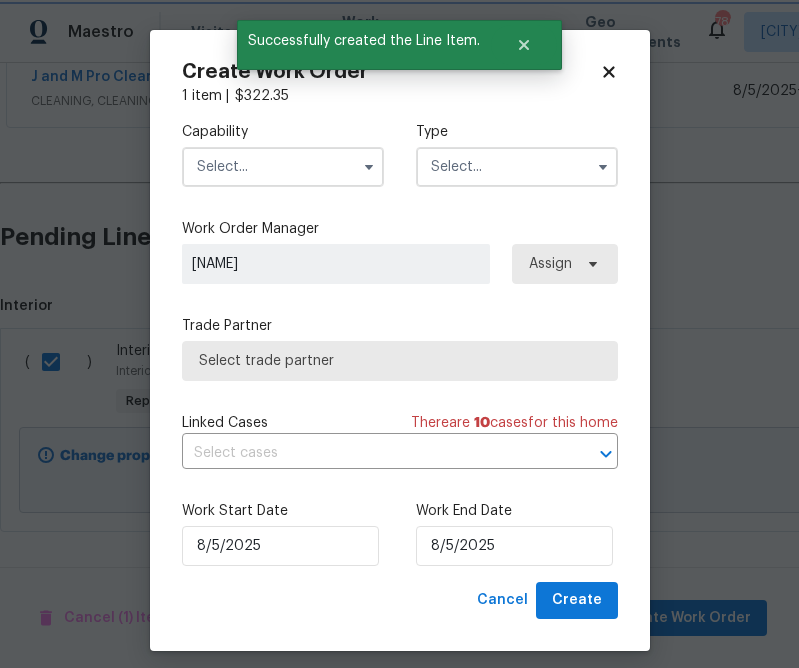 click on "Capability" at bounding box center (283, 154) 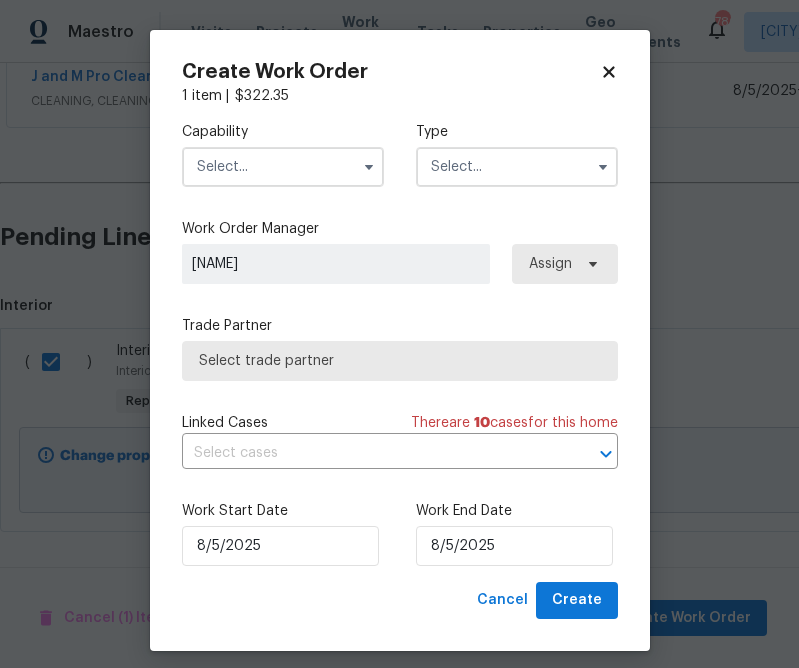 click at bounding box center [283, 167] 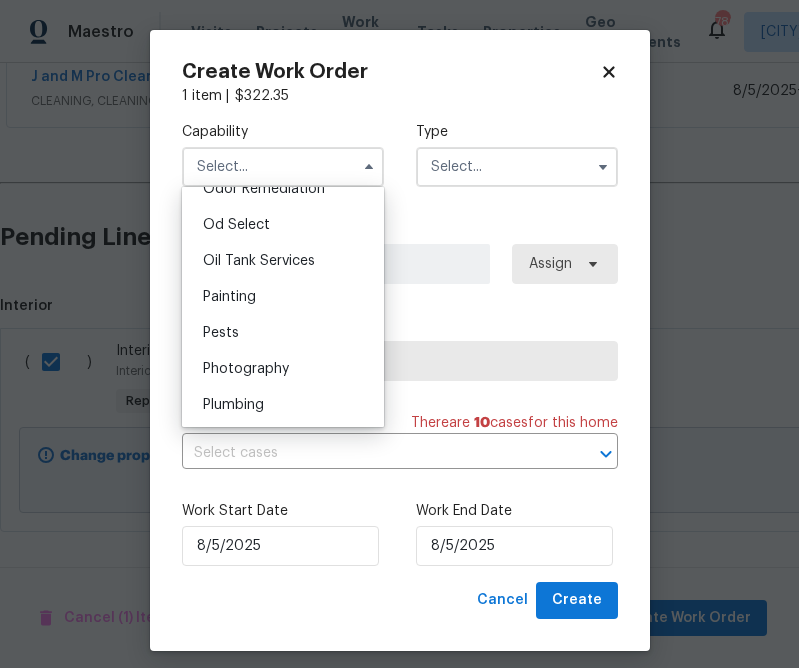 scroll, scrollTop: 1595, scrollLeft: 0, axis: vertical 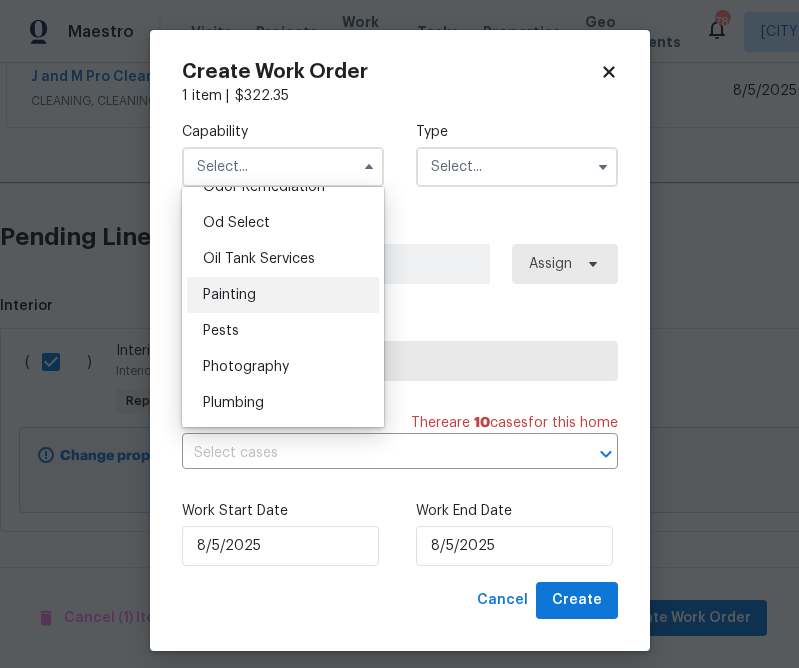 click on "Painting" at bounding box center (283, 295) 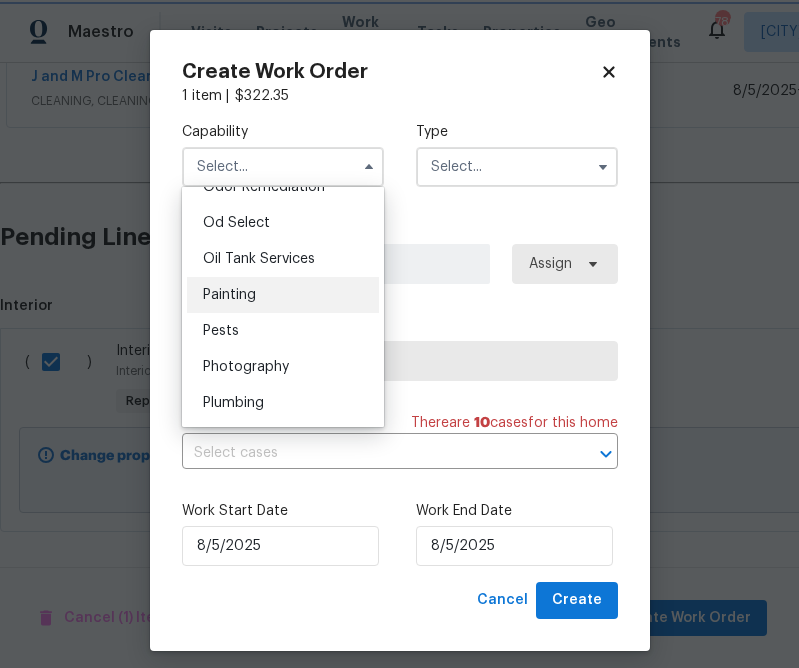 type on "Painting" 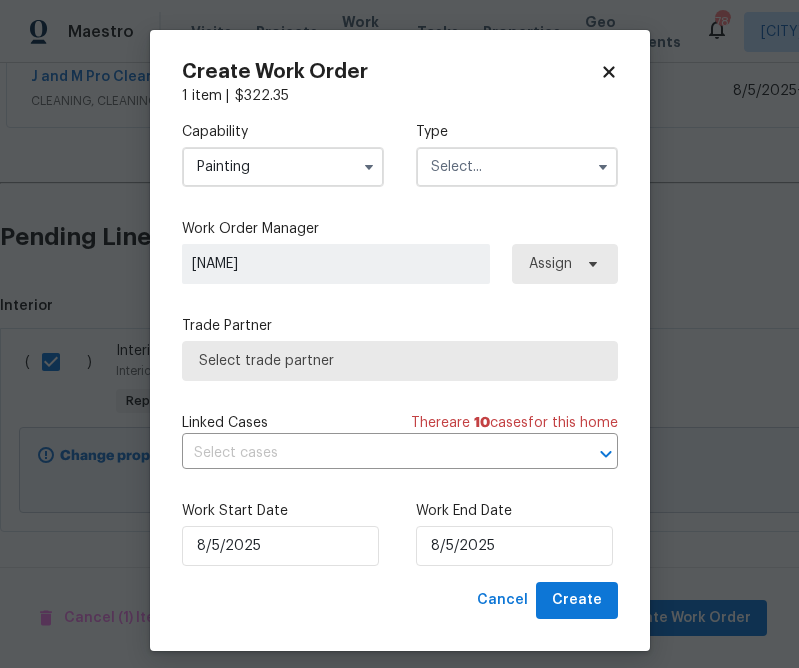 click at bounding box center (517, 167) 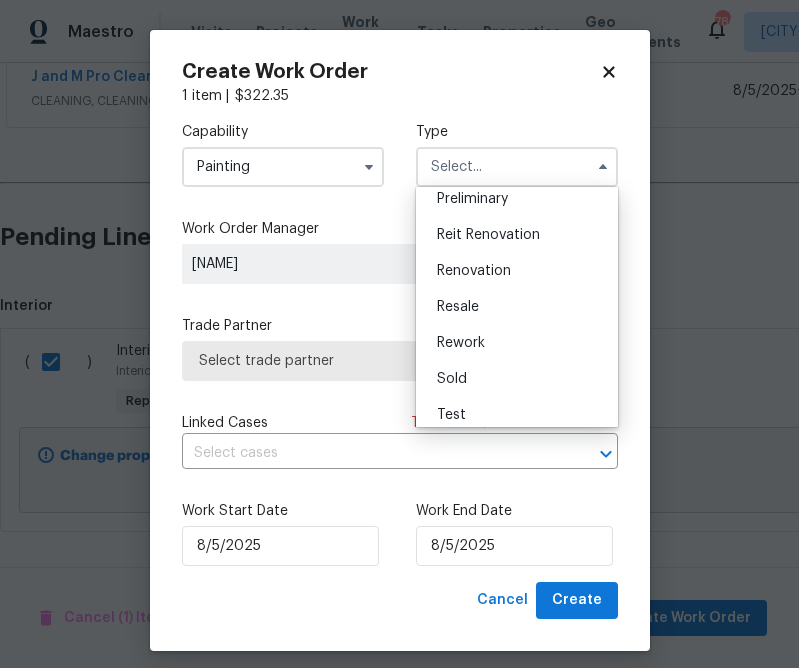 scroll, scrollTop: 454, scrollLeft: 0, axis: vertical 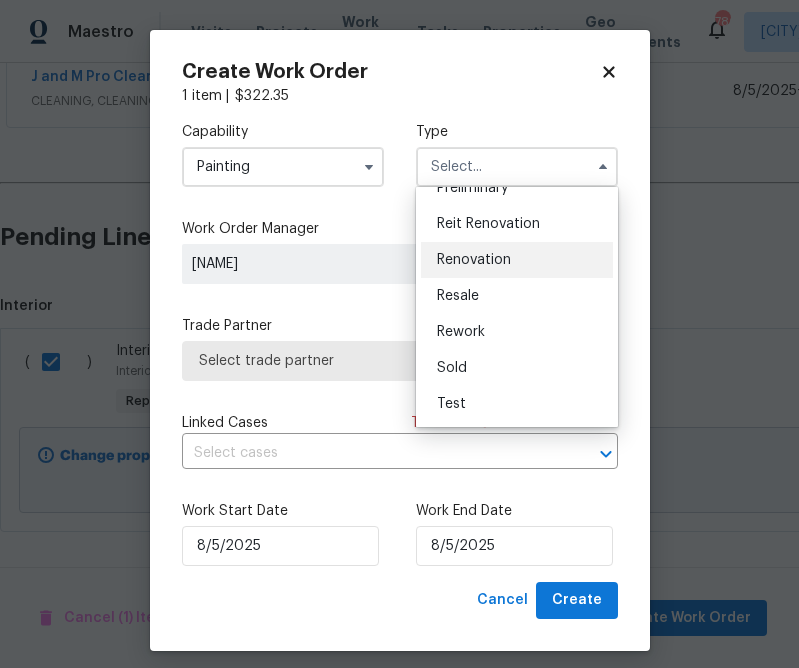 click on "Renovation" at bounding box center (517, 260) 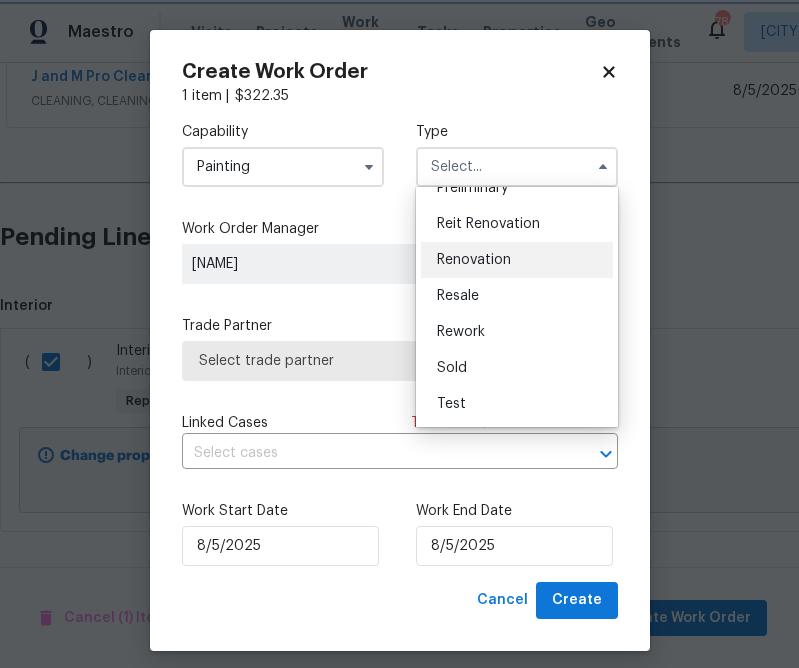 type on "Renovation" 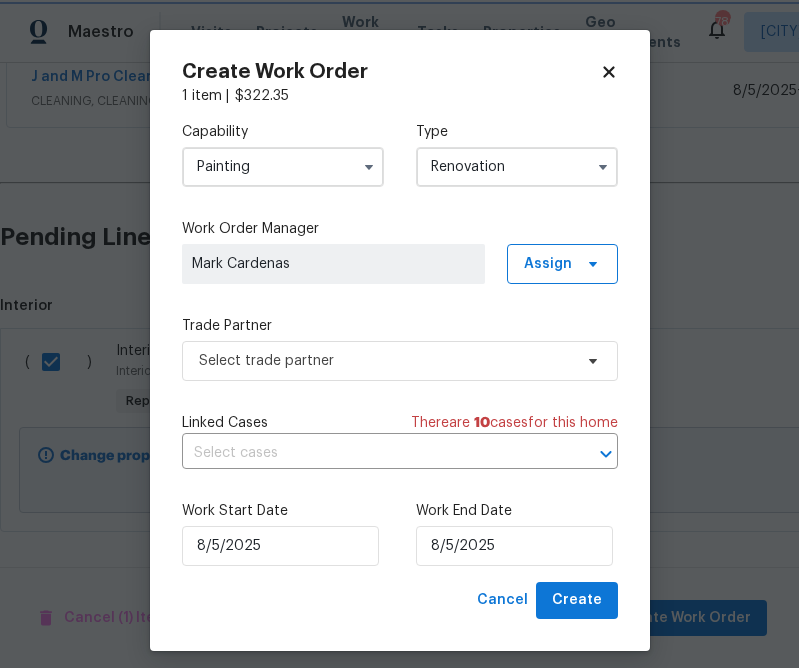 scroll, scrollTop: 0, scrollLeft: 0, axis: both 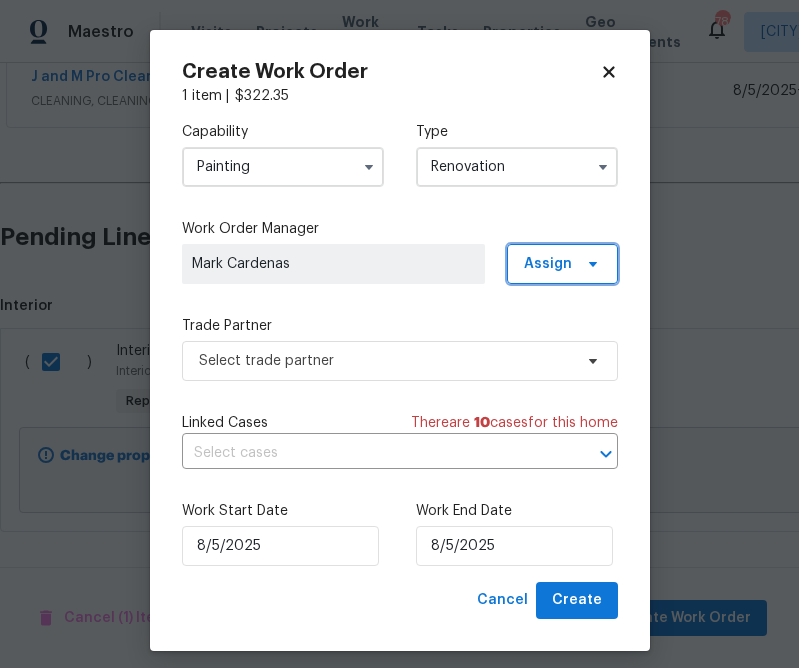 click on "Assign" at bounding box center (548, 264) 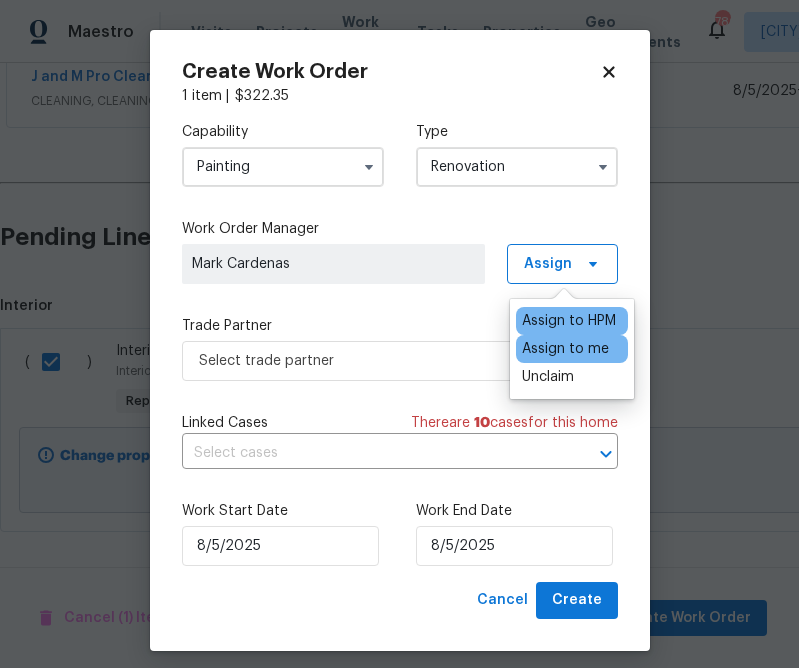 click on "Assign to me" at bounding box center (565, 349) 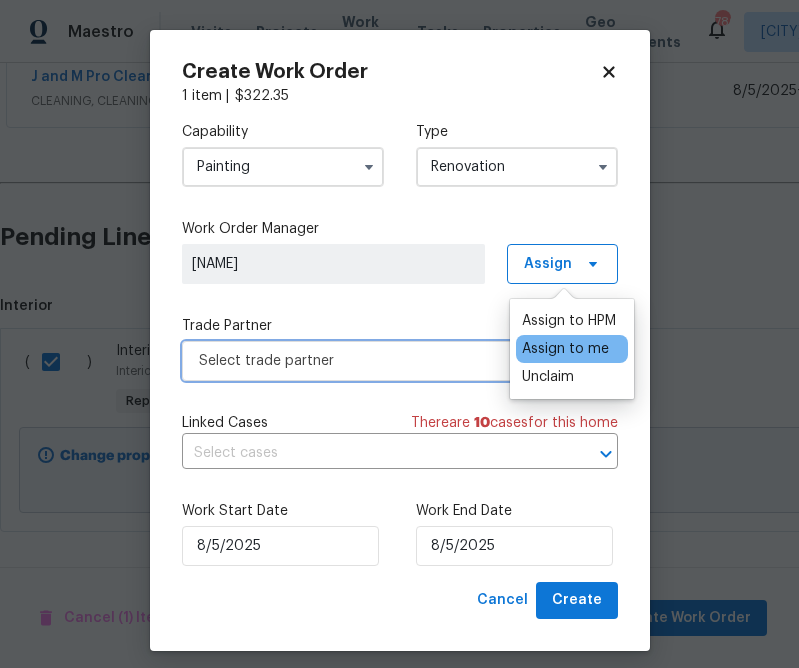 click on "Select trade partner" at bounding box center (385, 361) 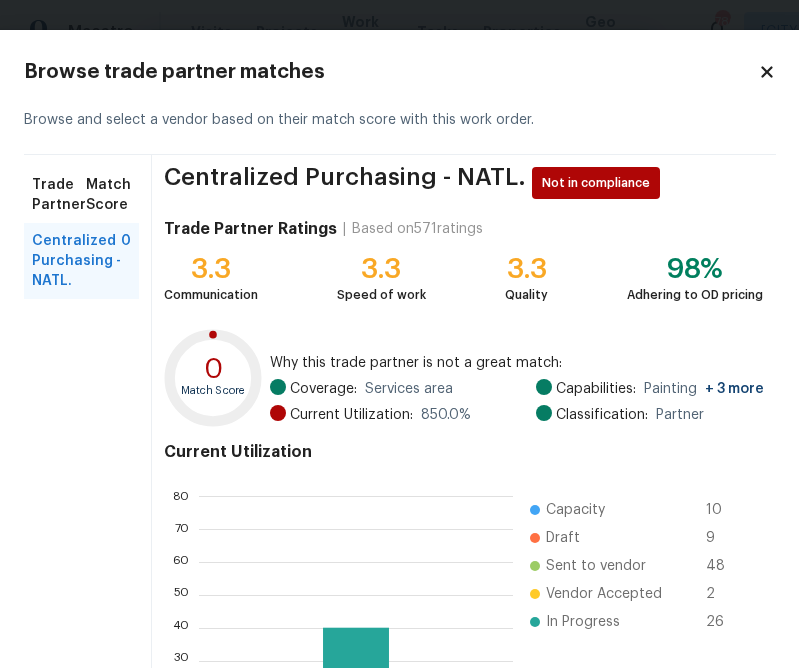 scroll, scrollTop: 2, scrollLeft: 1, axis: both 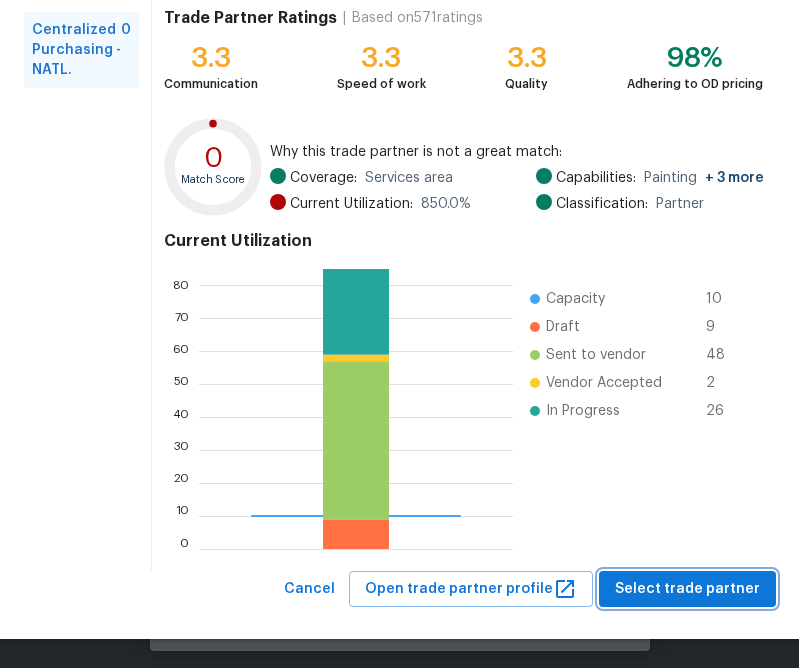 click on "Select trade partner" at bounding box center (687, 589) 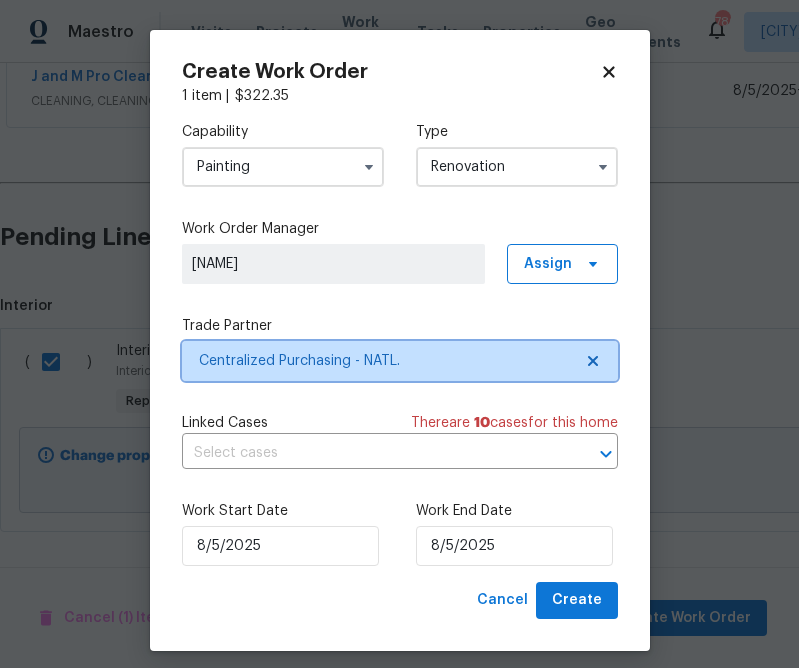 scroll, scrollTop: 0, scrollLeft: 0, axis: both 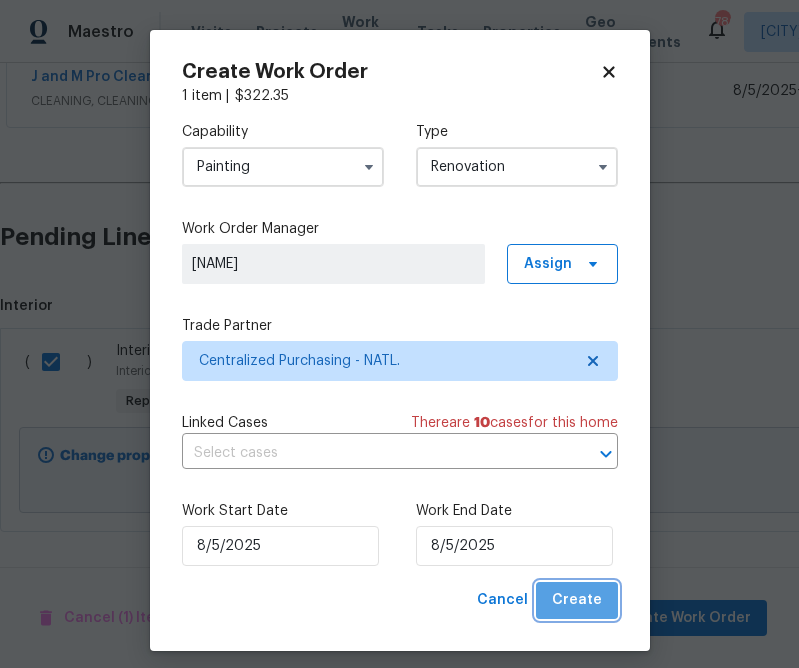 click on "Create" at bounding box center [577, 600] 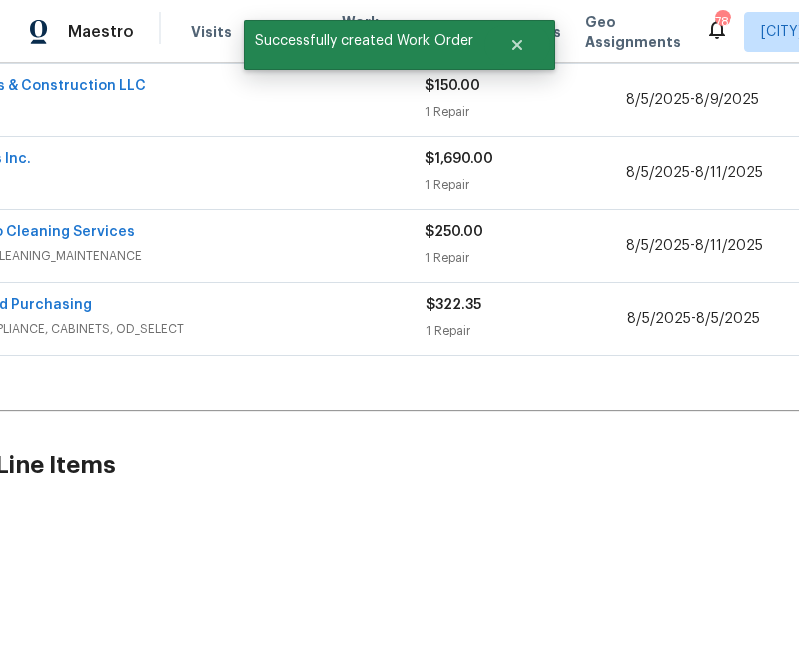 scroll, scrollTop: 529, scrollLeft: 0, axis: vertical 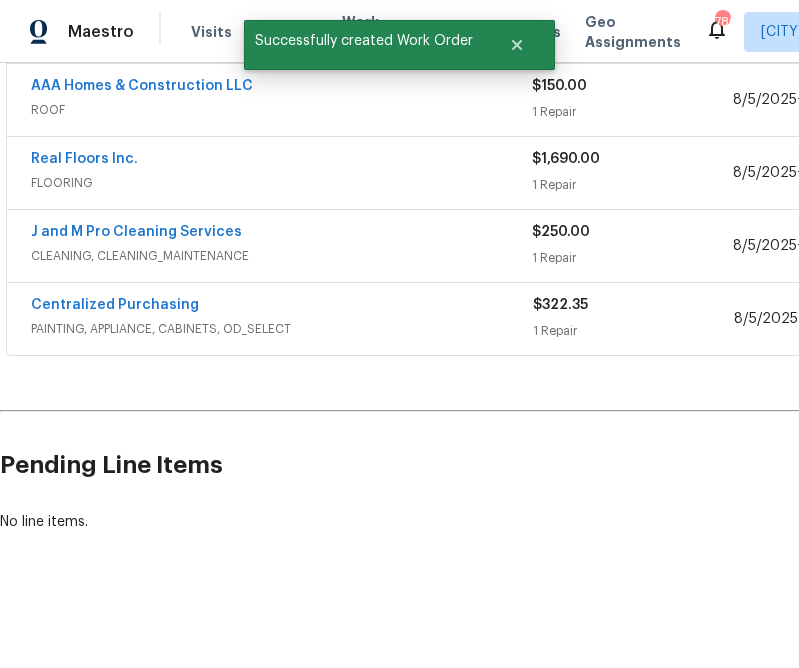 click on "Centralized Purchasing PAINTING, APPLIANCE, CABINETS, OD_SELECT $322.35 1 Repair 8/5/2025  -  8/5/2025 Draft" at bounding box center [565, 319] 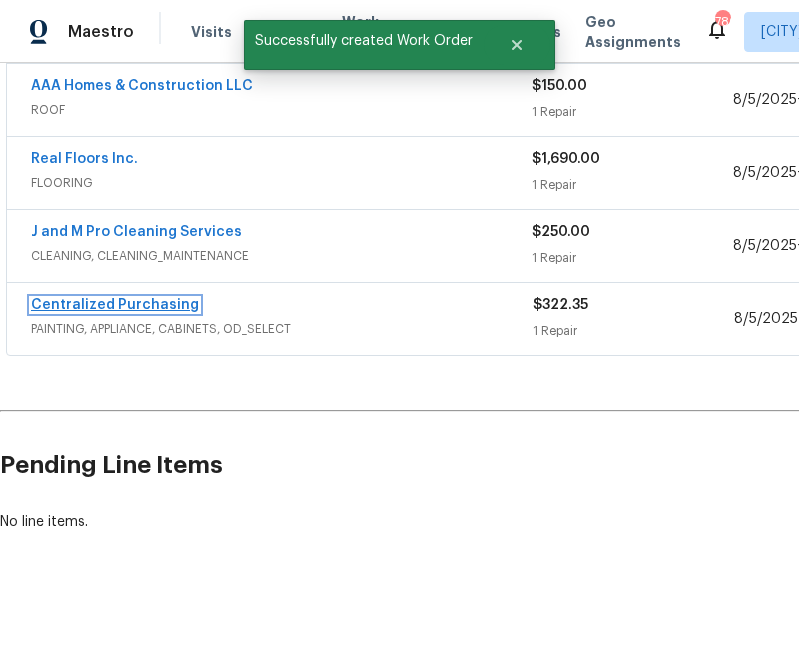 click on "Centralized Purchasing" at bounding box center [115, 305] 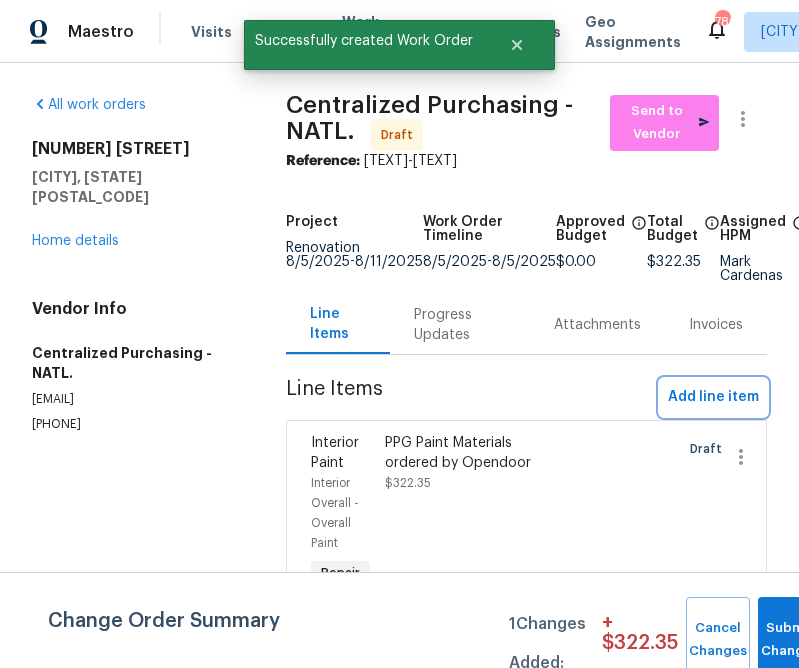click on "Add line item" at bounding box center (713, 397) 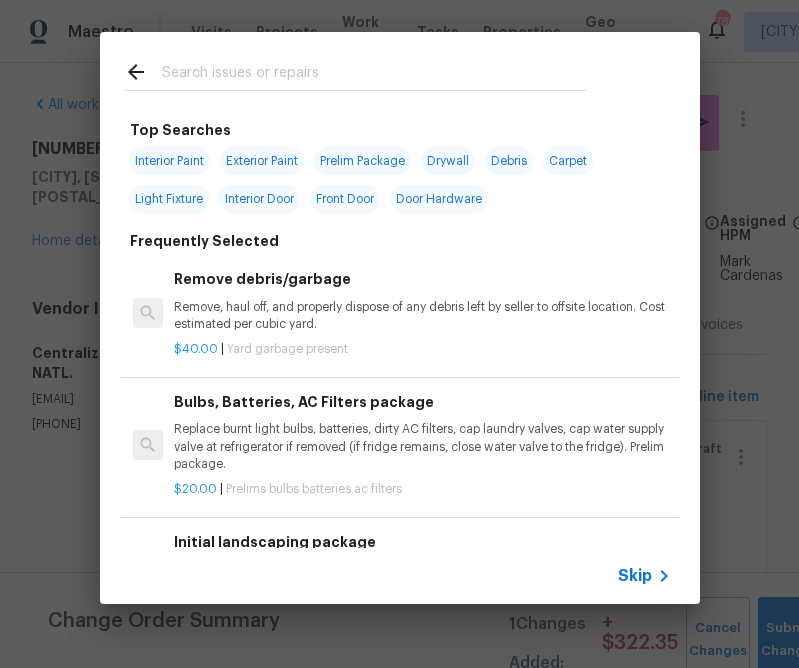 click on "Skip" at bounding box center [635, 576] 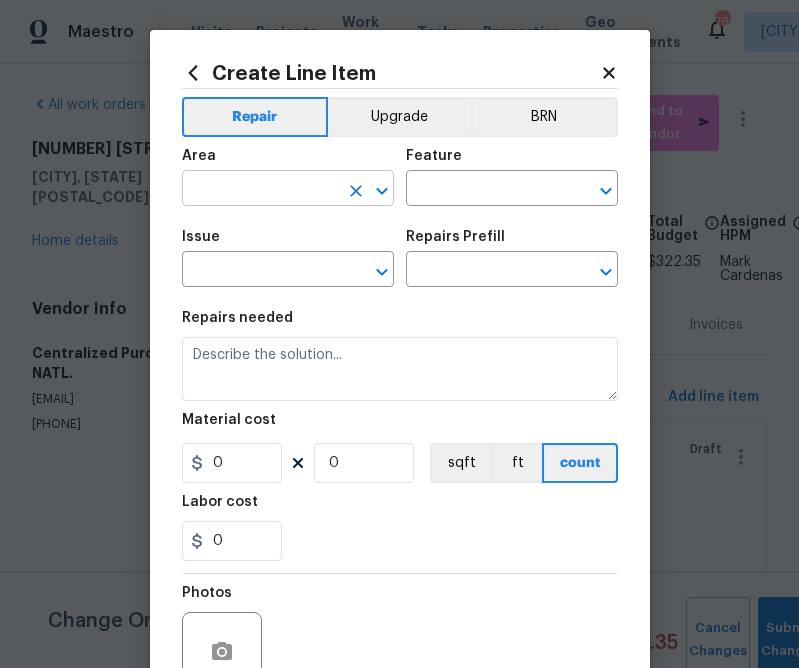 click at bounding box center (260, 190) 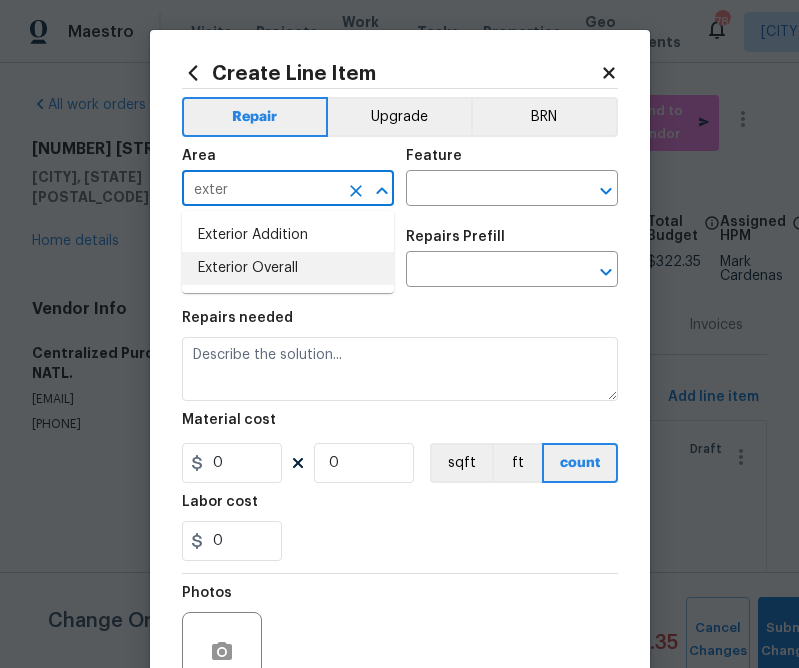 click on "Exterior Overall" at bounding box center [288, 268] 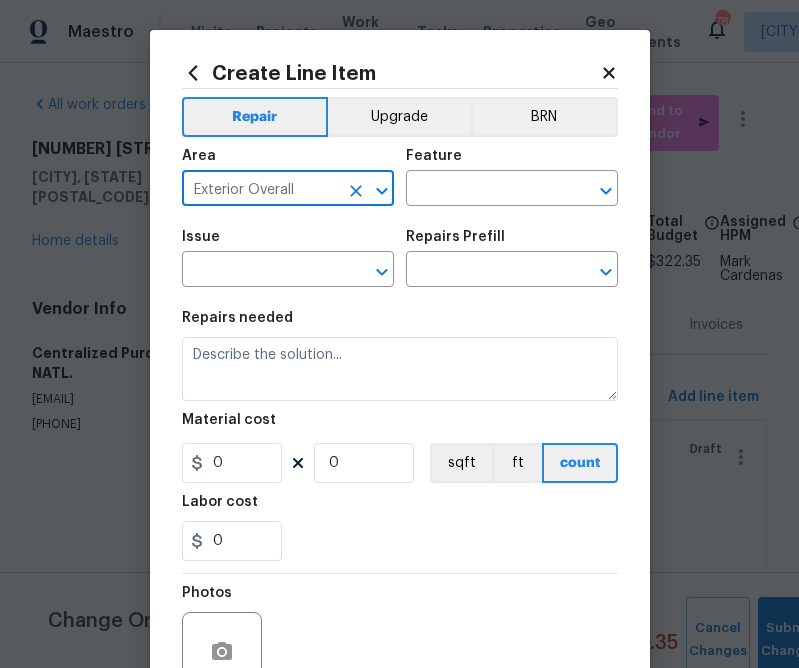 type on "Exterior Overall" 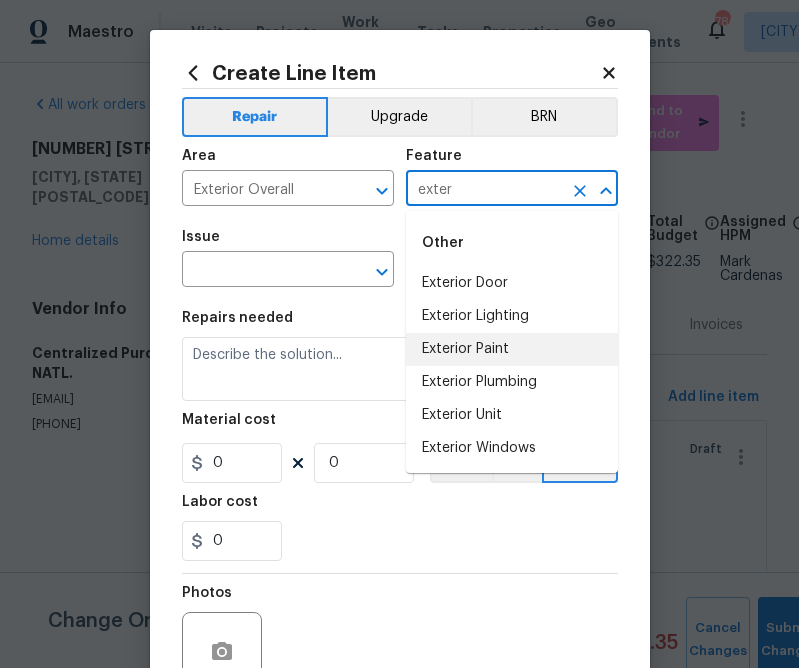 click on "Exterior Paint" at bounding box center [512, 349] 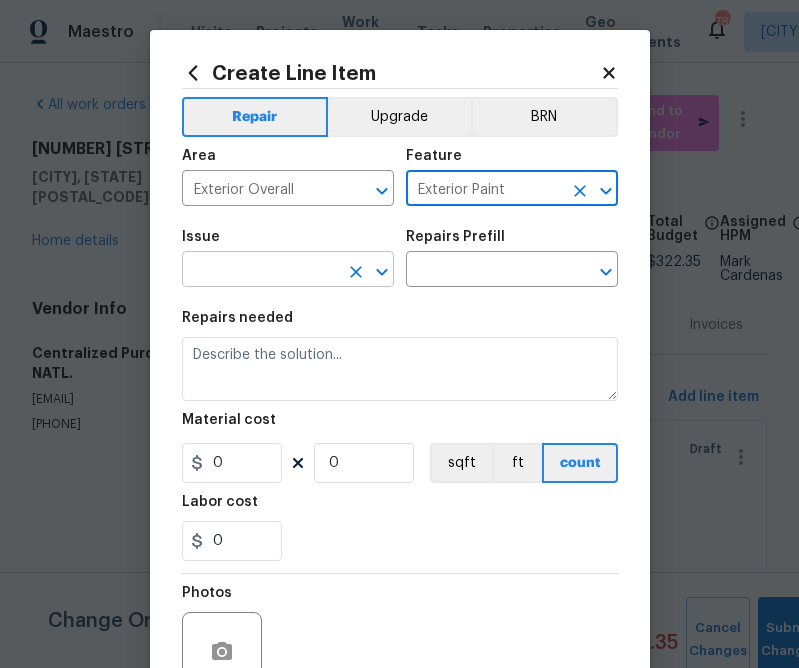 type on "Exterior Paint" 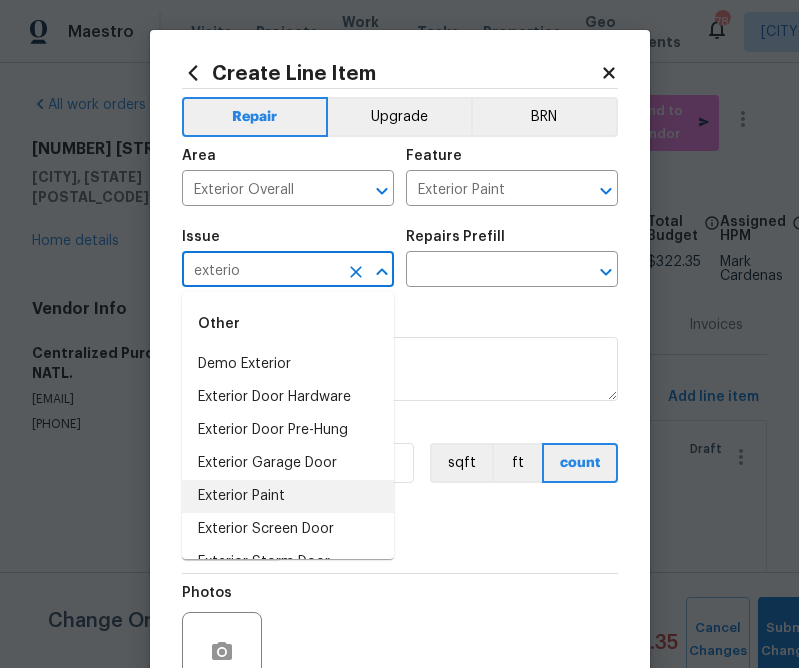 click on "Exterior Paint" at bounding box center (288, 496) 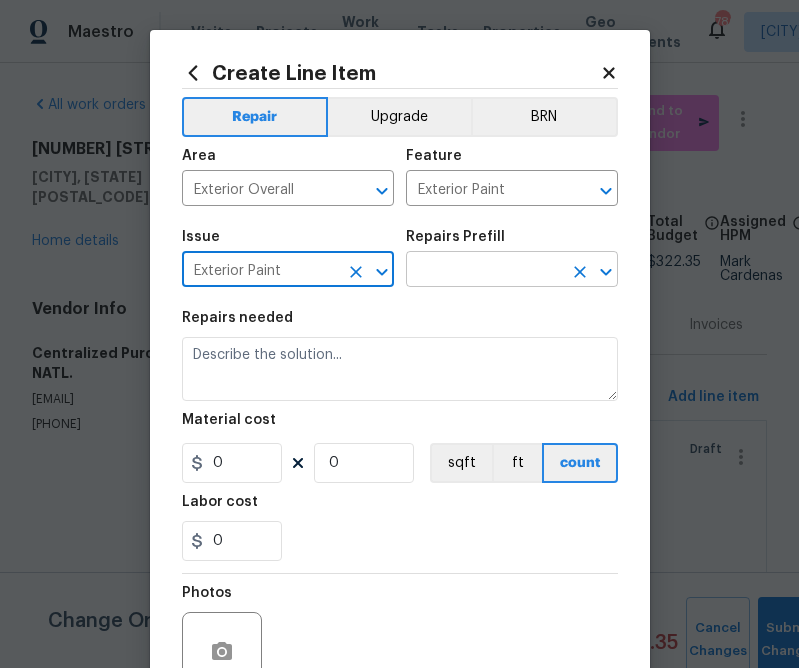 type on "Exterior Paint" 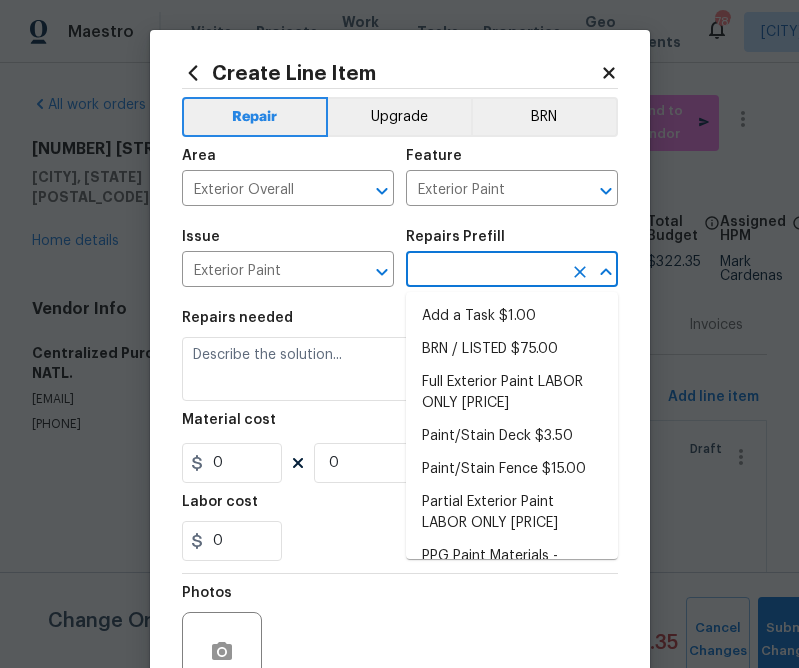 click at bounding box center [484, 271] 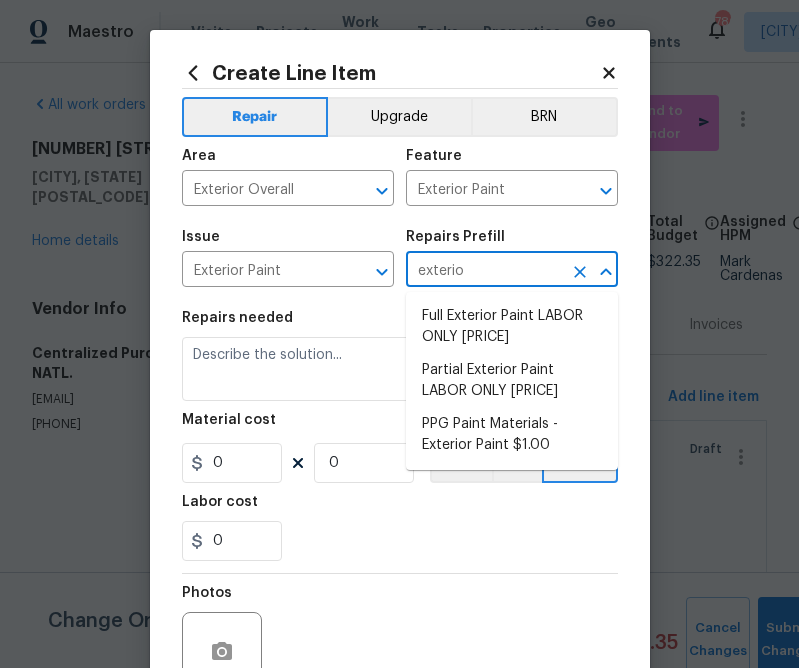 type on "exterior" 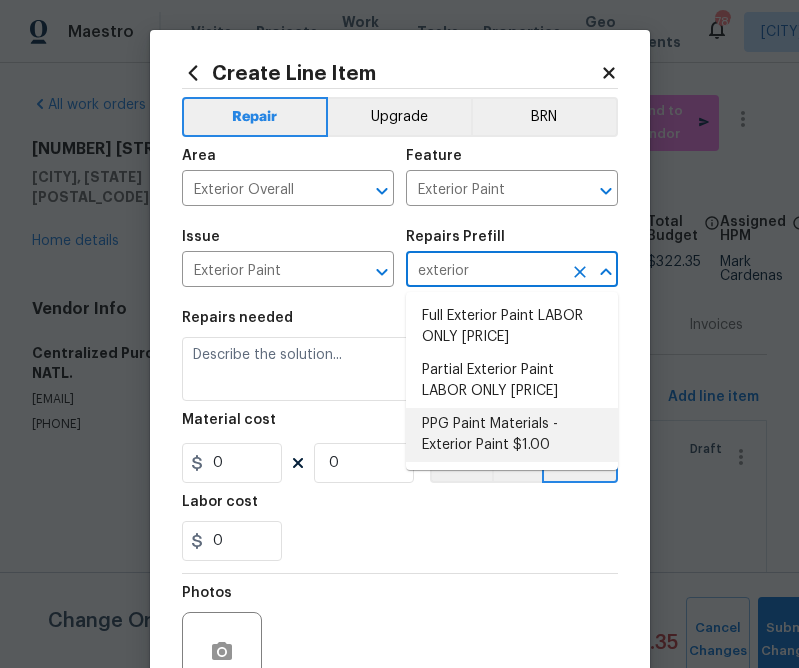 click on "PPG Paint Materials - Exterior Paint $1.00" at bounding box center [512, 435] 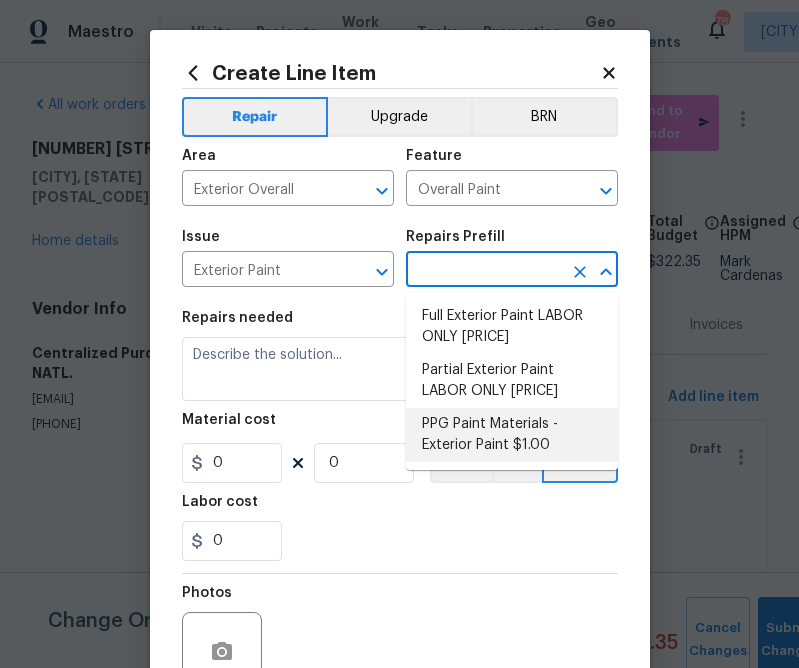 type on "PPG Paint Materials - Exterior Paint $1.00" 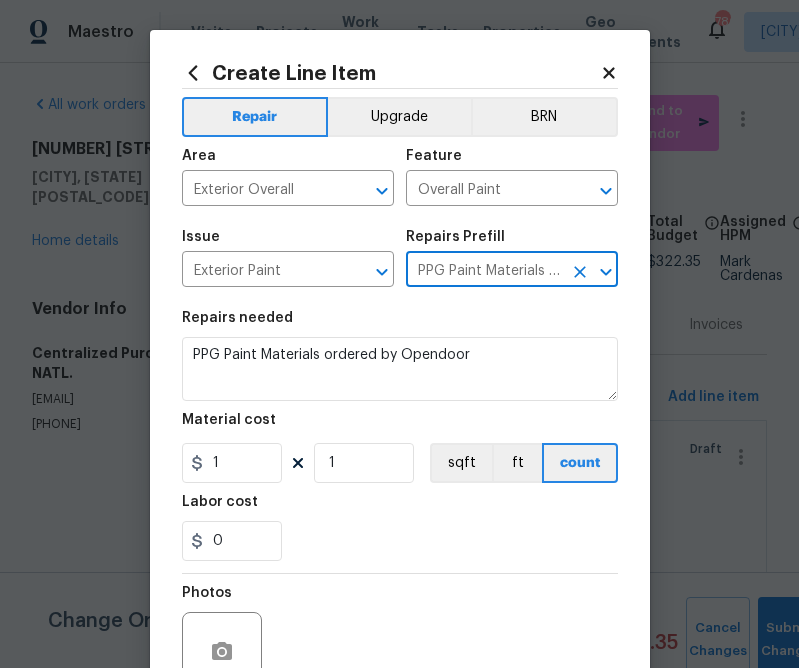 type on "PPG Paint Materials - Exterior Paint $1.00" 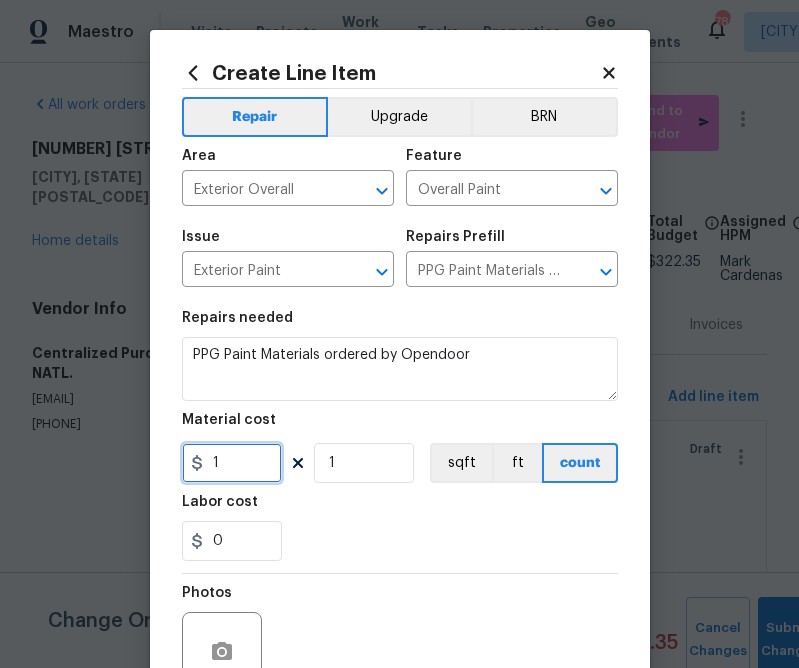 click on "1" at bounding box center (232, 463) 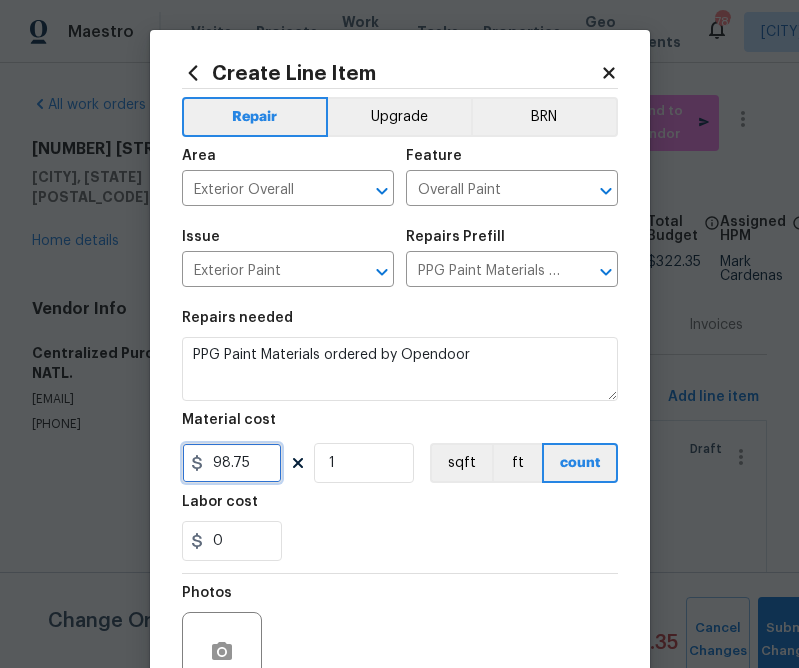type on "98.75" 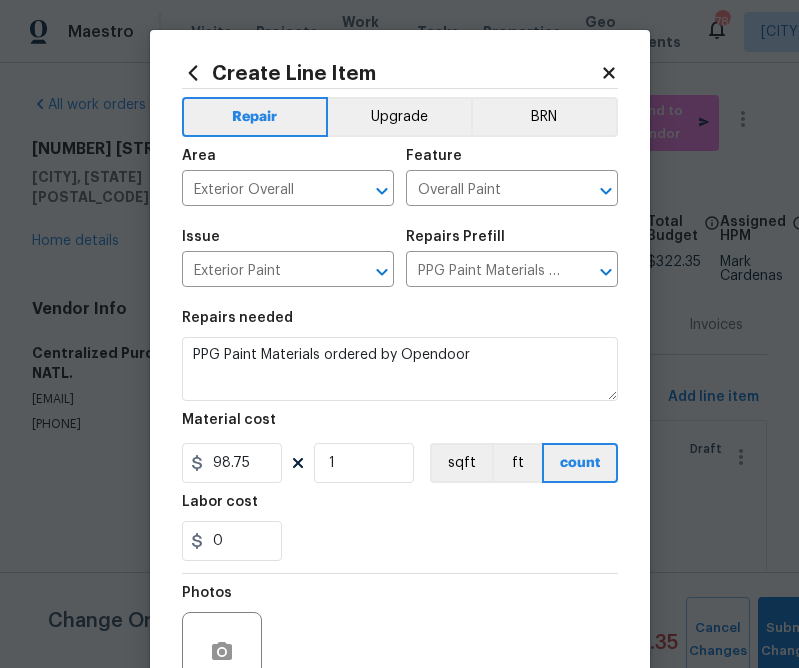 click on "Photos" at bounding box center [400, 639] 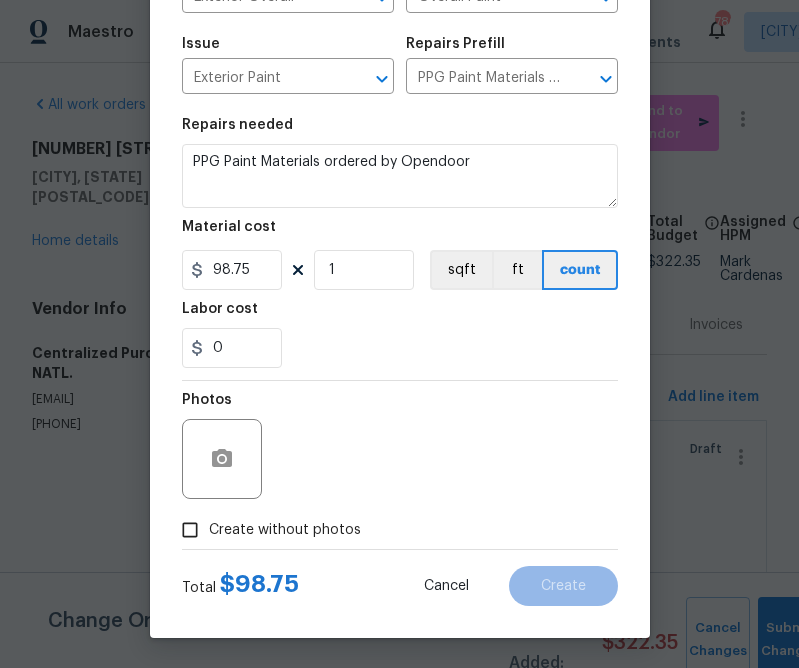 click on "Create without photos" at bounding box center [285, 530] 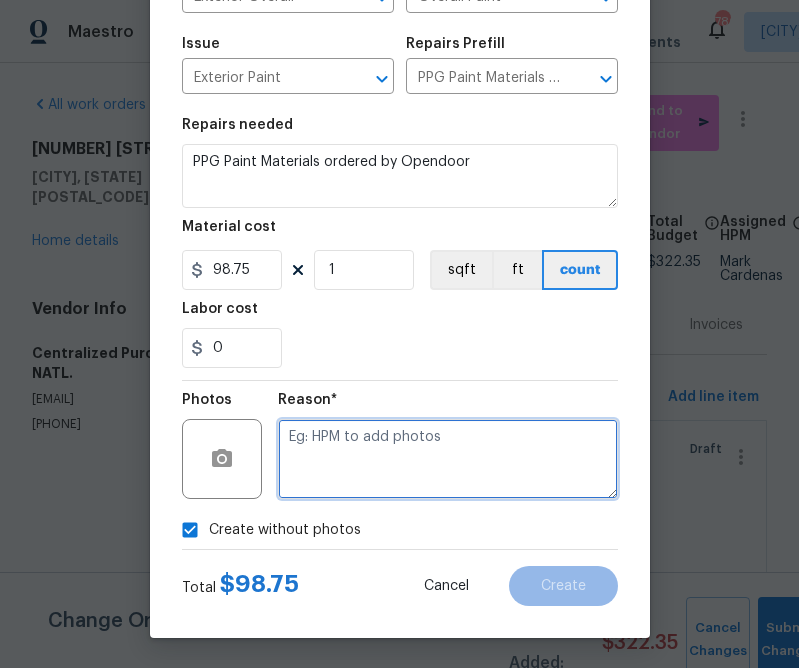 click at bounding box center (448, 459) 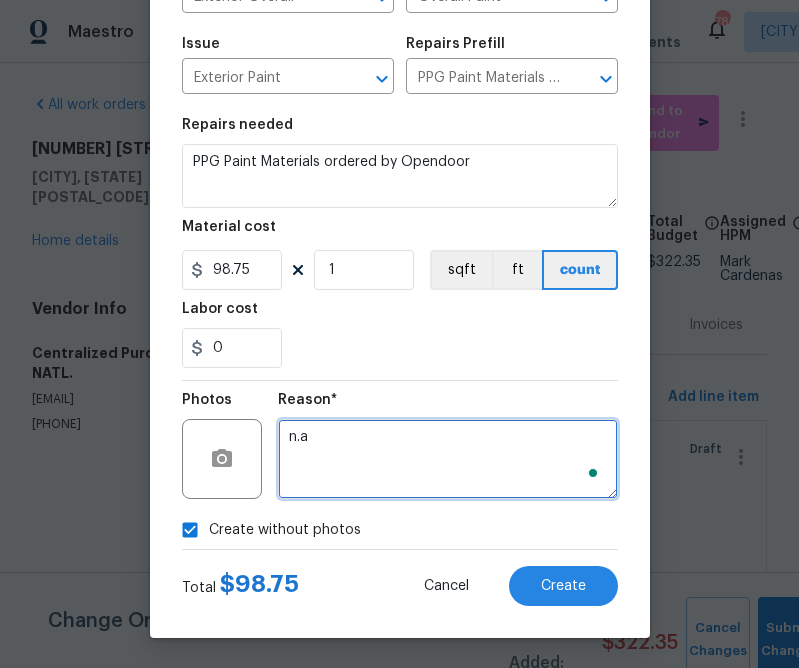 type on "n.a" 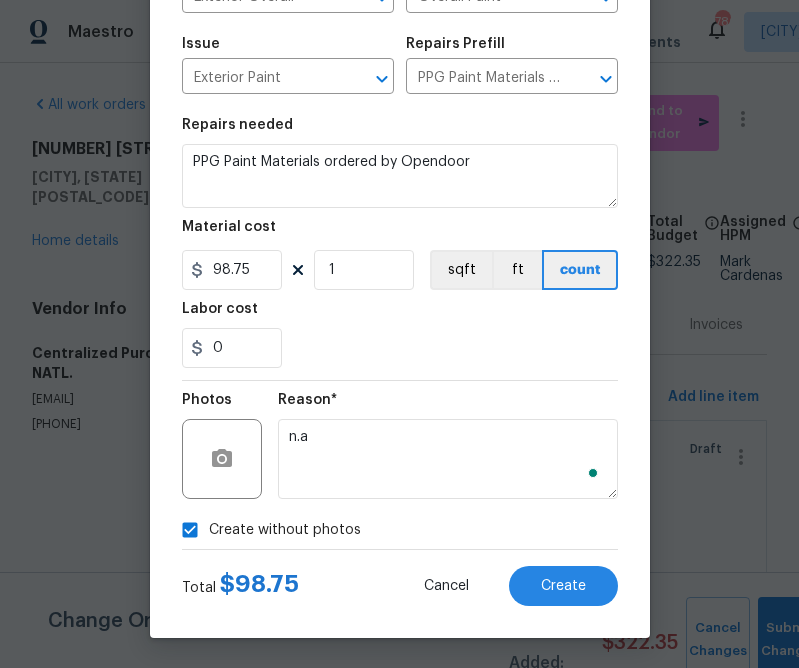 click on "Total   $ 98.75 Cancel Create" at bounding box center [400, 578] 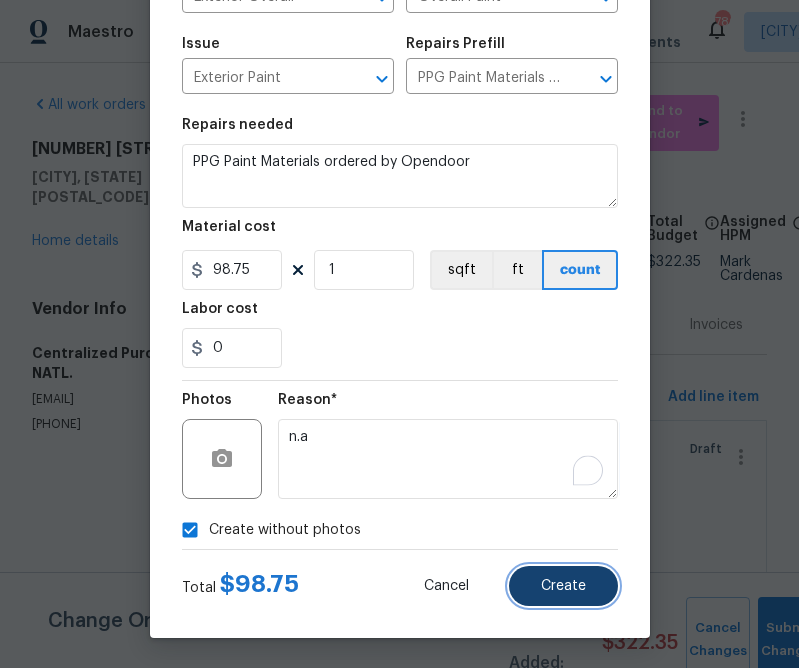 click on "Create" at bounding box center (563, 586) 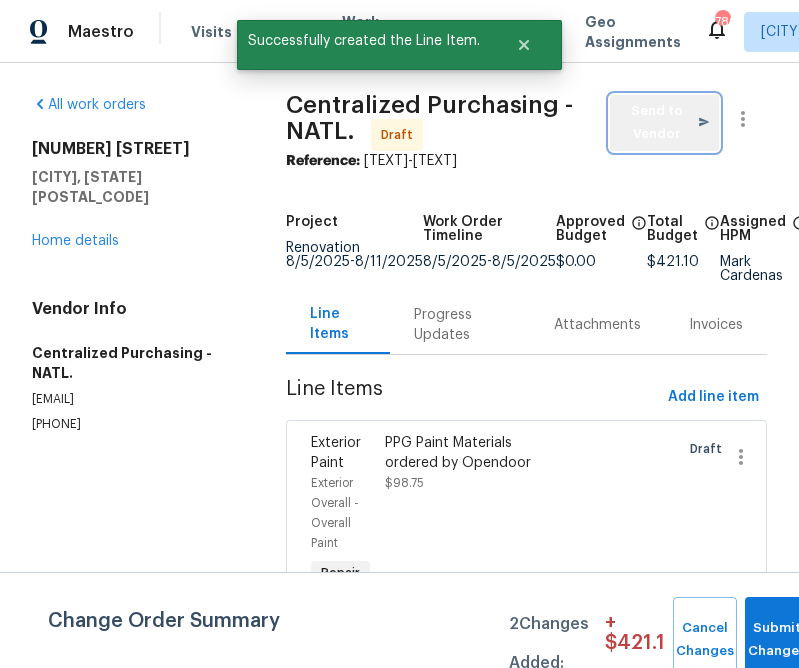 click on "Send to Vendor" at bounding box center (664, 123) 